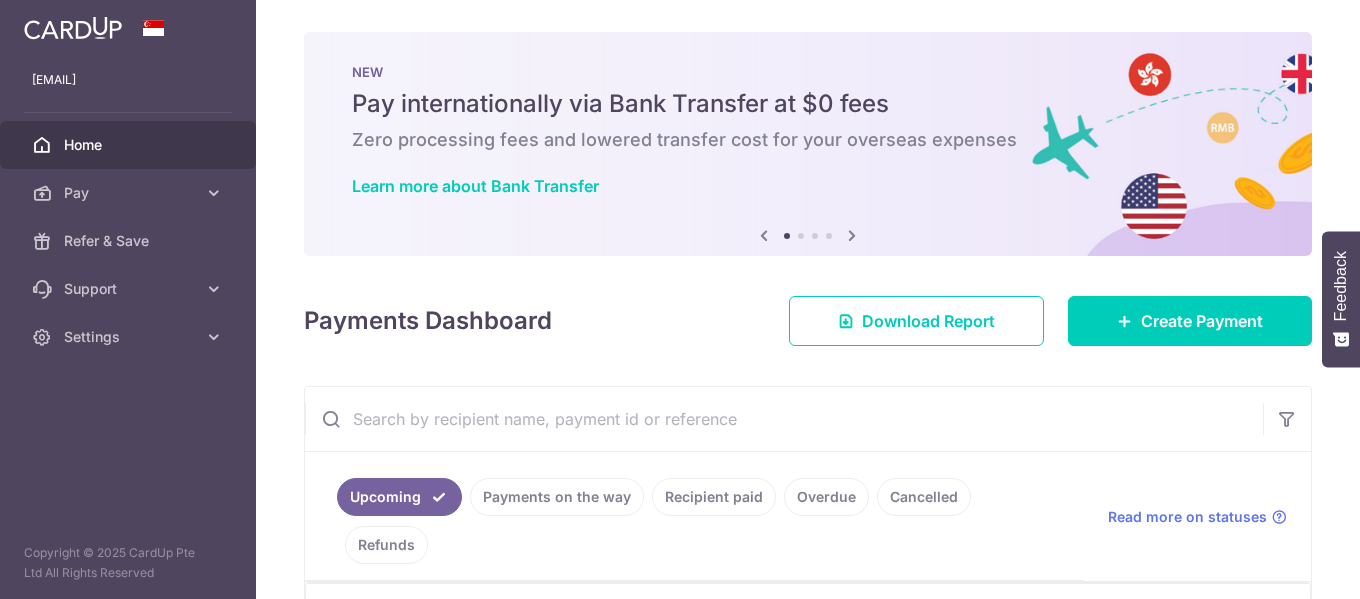 scroll, scrollTop: 0, scrollLeft: 0, axis: both 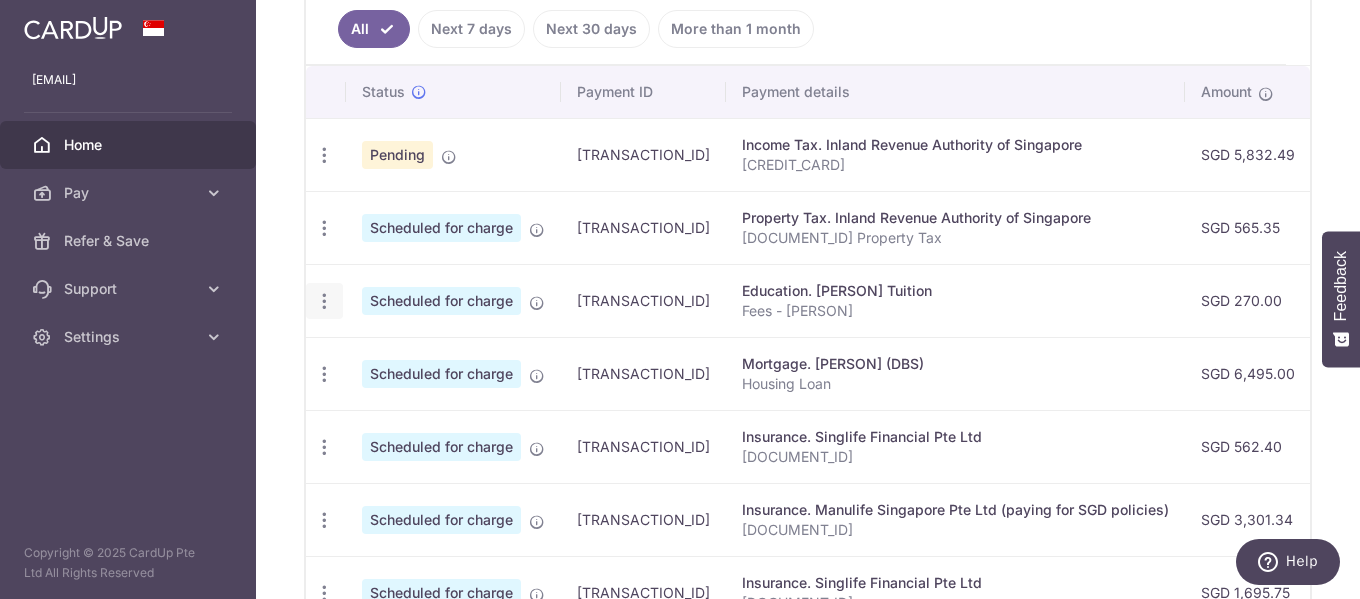 click at bounding box center (324, 155) 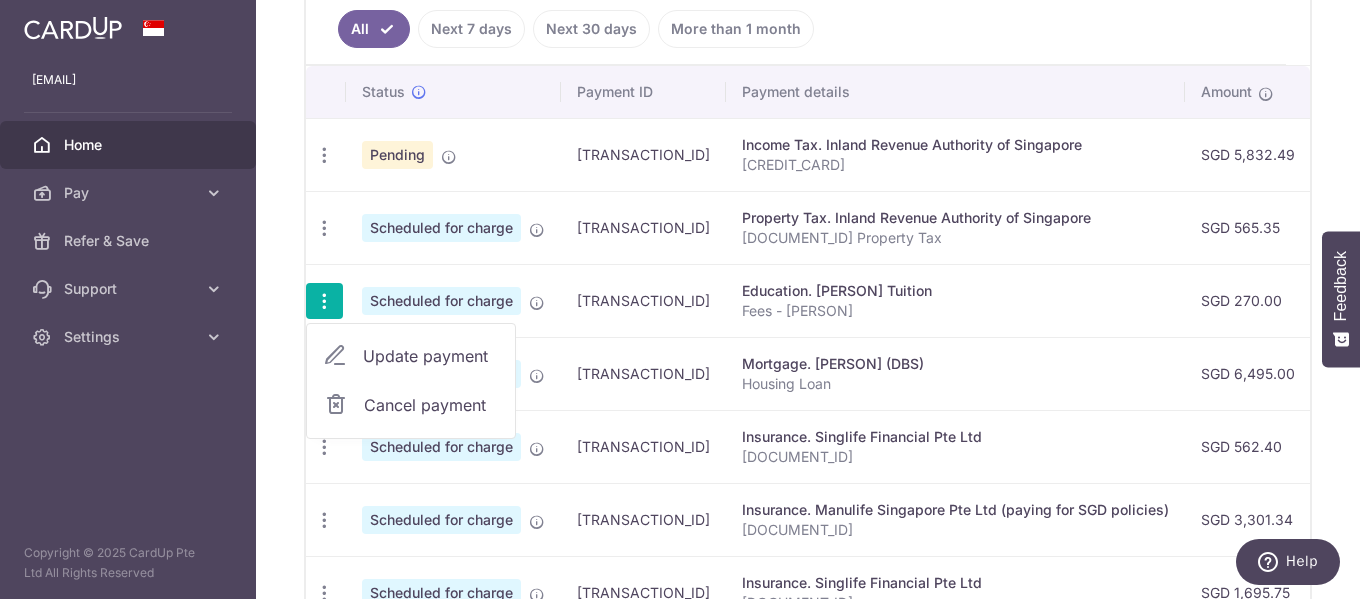 click on "Update payment" at bounding box center [431, 356] 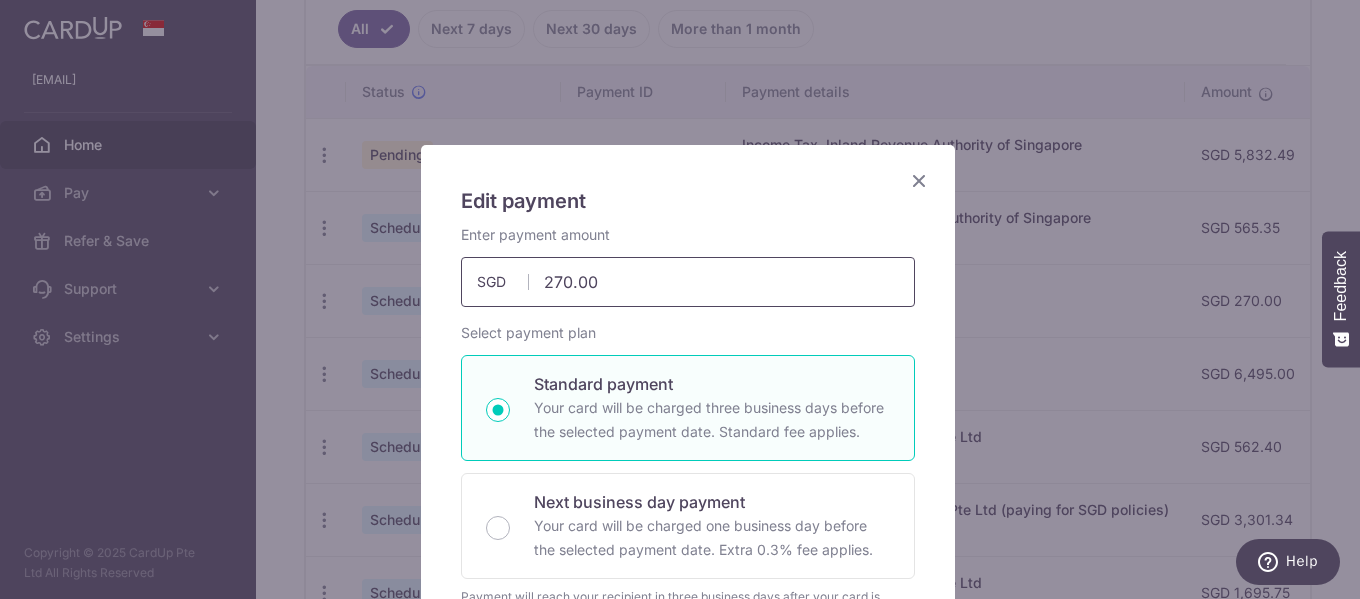 click on "270.00" at bounding box center (688, 282) 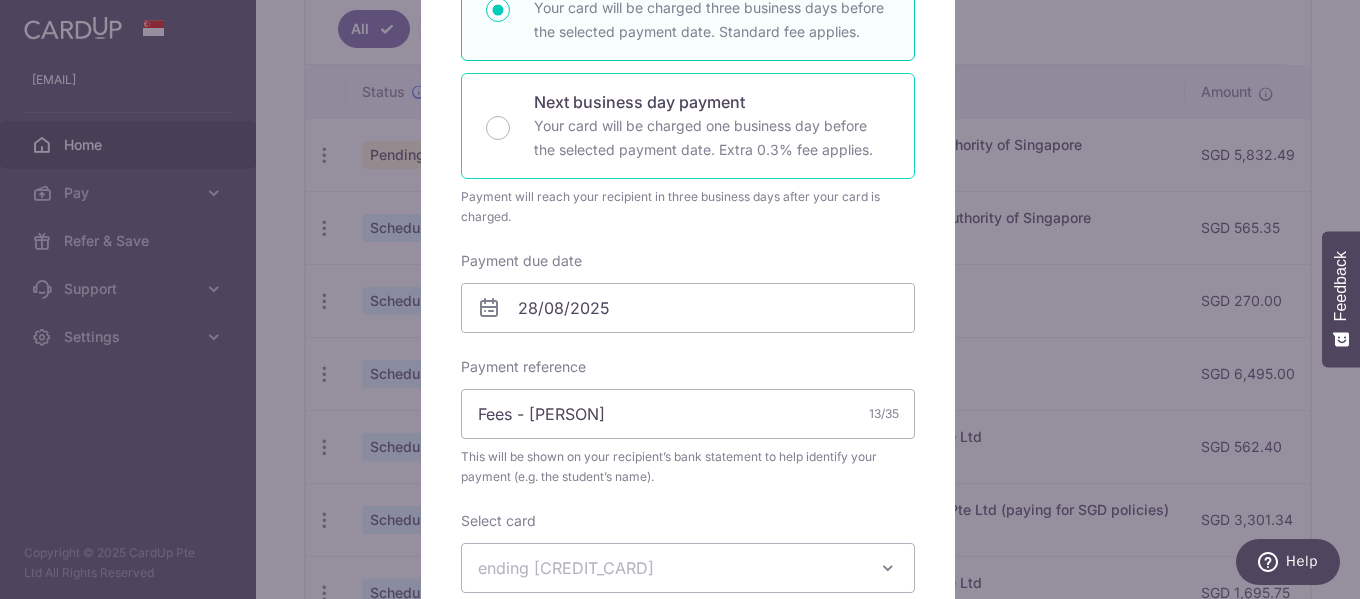 scroll, scrollTop: 500, scrollLeft: 0, axis: vertical 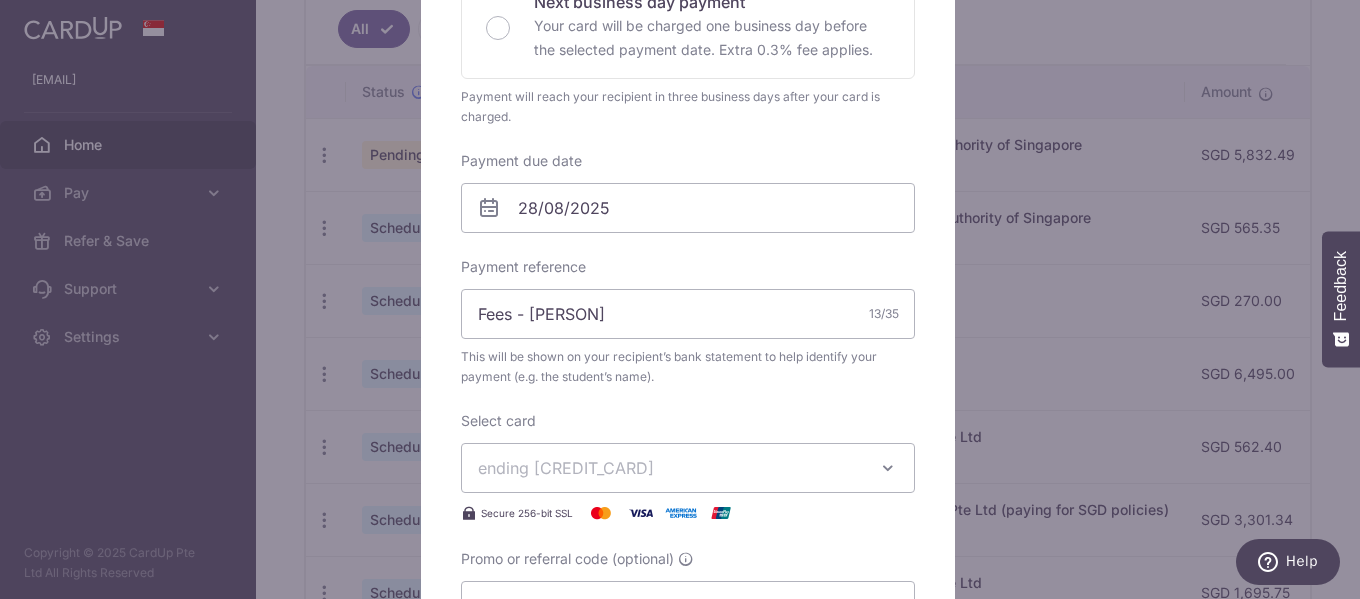 type on "202.50" 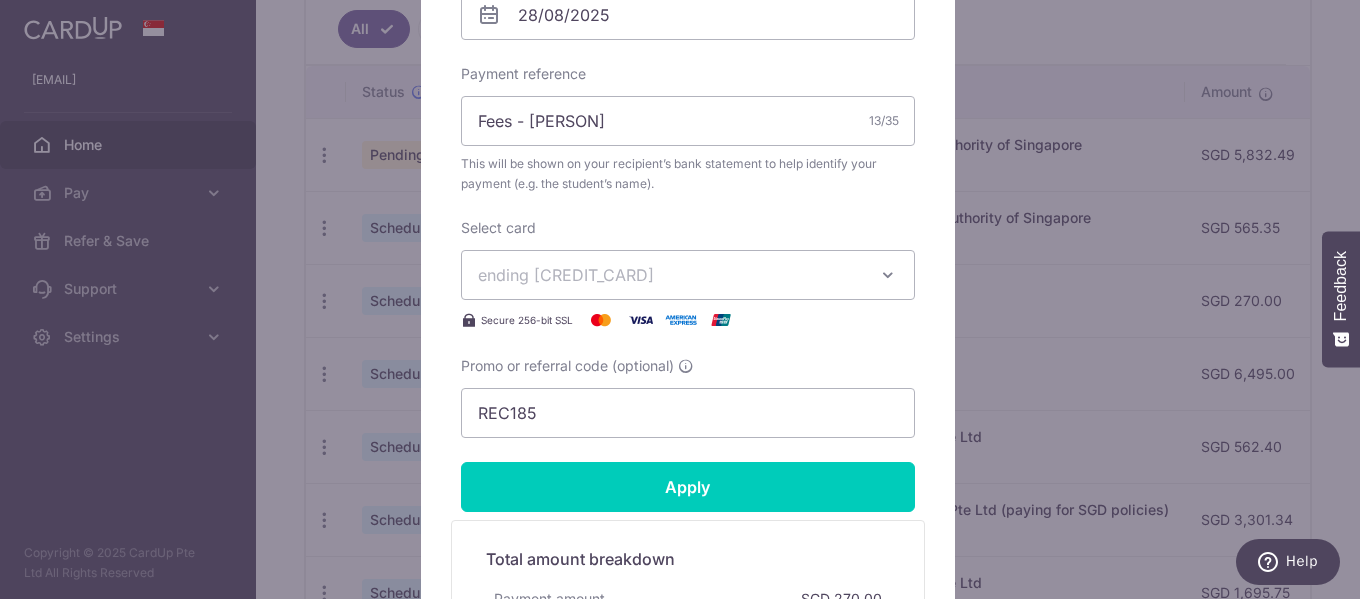 scroll, scrollTop: 700, scrollLeft: 0, axis: vertical 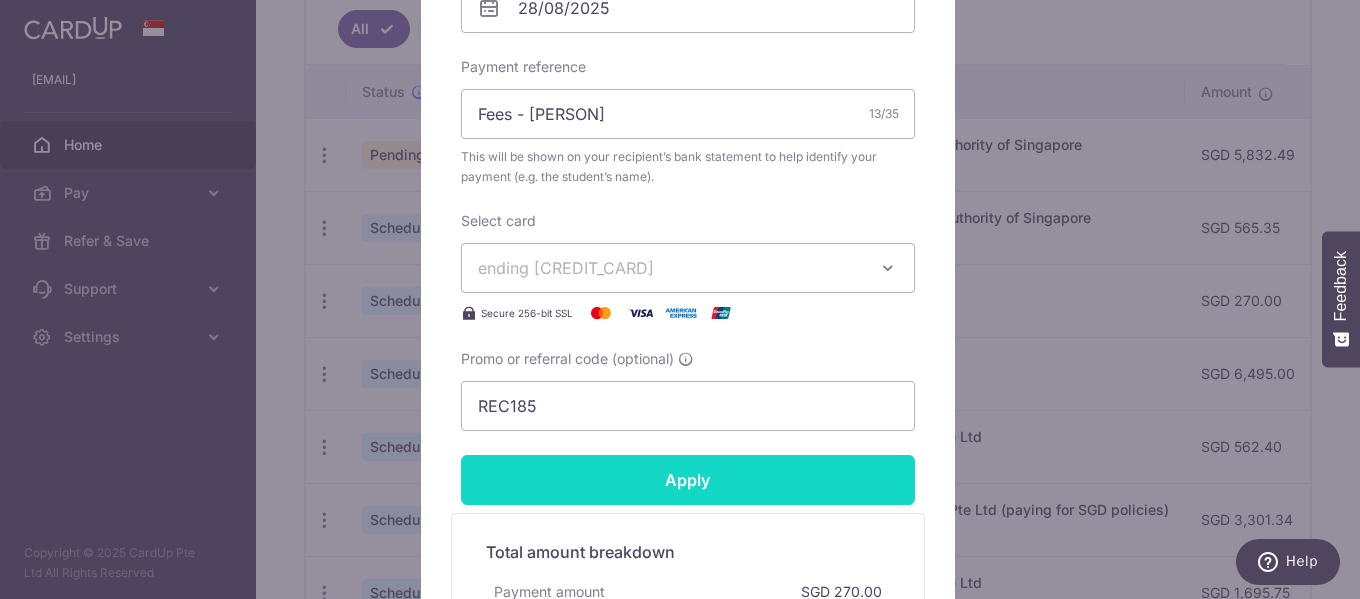 click on "Apply" at bounding box center [688, 480] 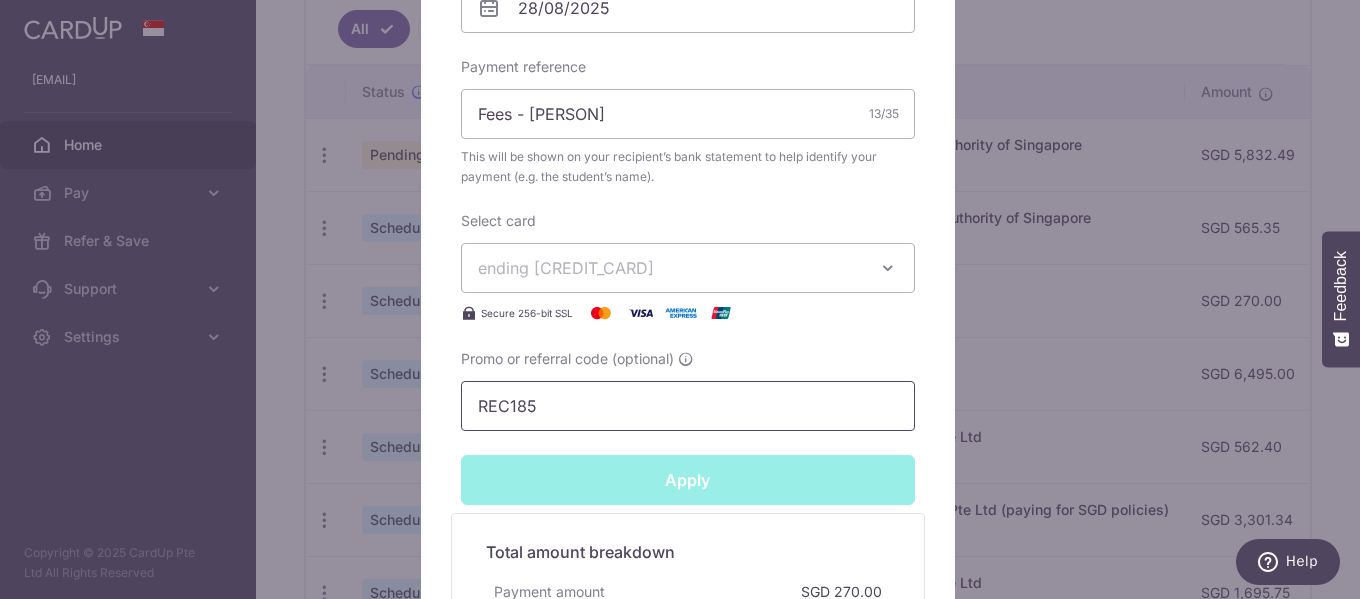 type on "Successfully Applied" 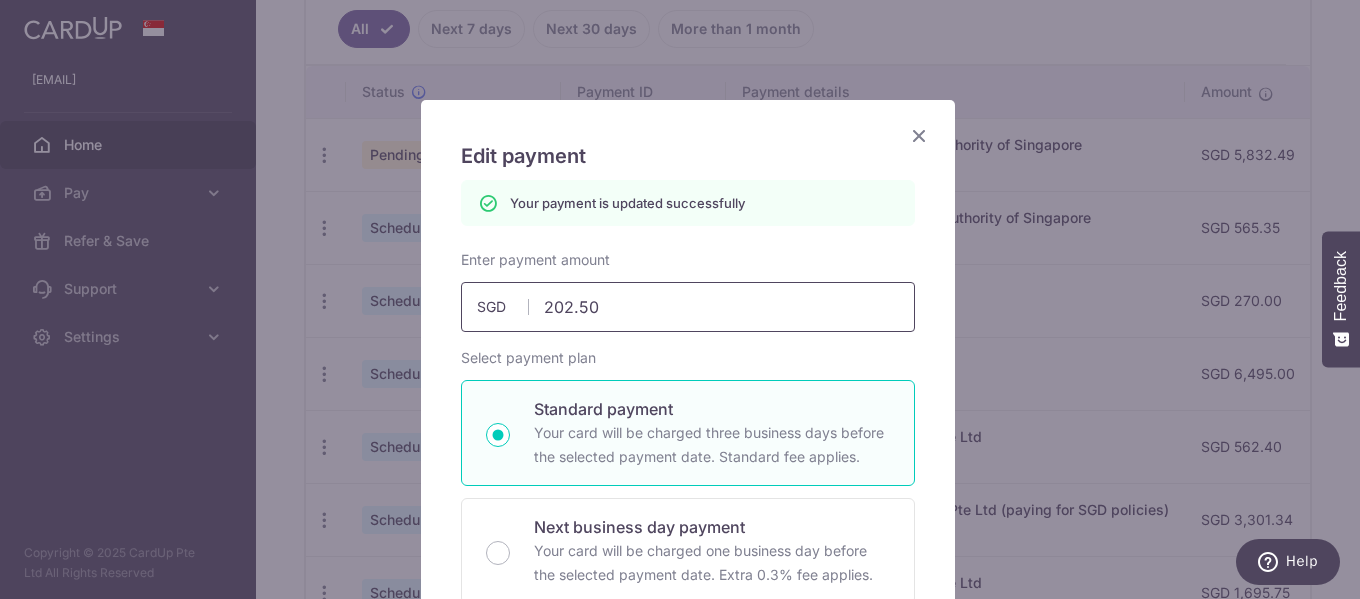 scroll, scrollTop: 0, scrollLeft: 0, axis: both 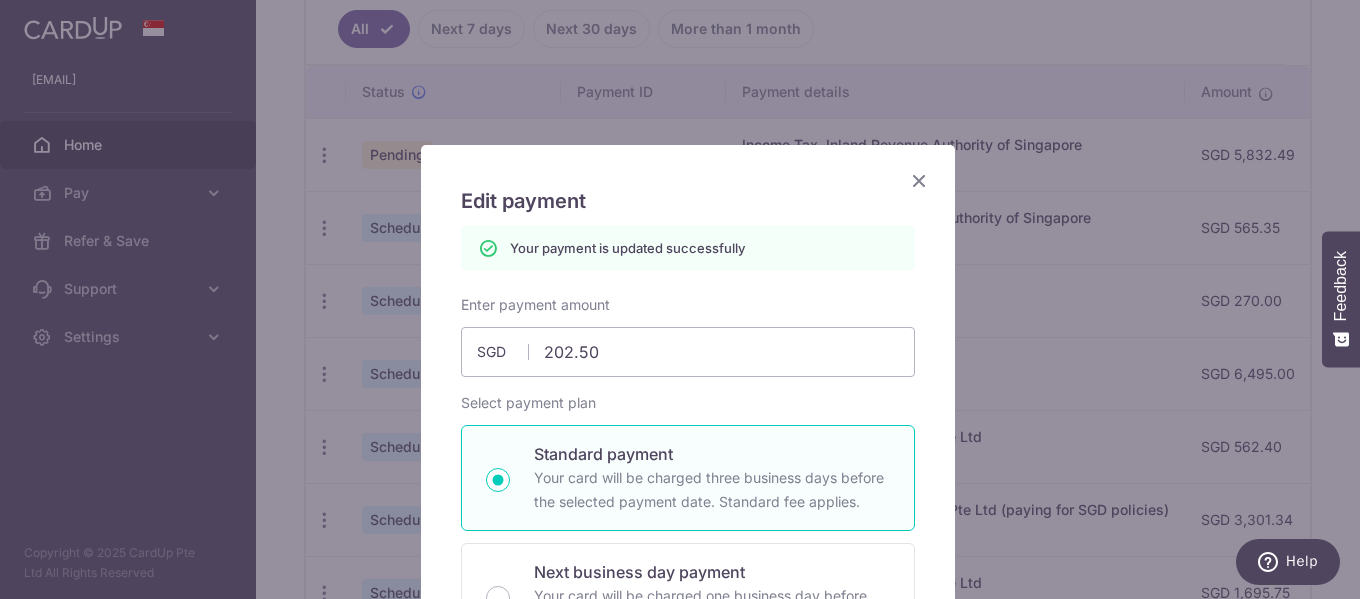 click at bounding box center [919, 180] 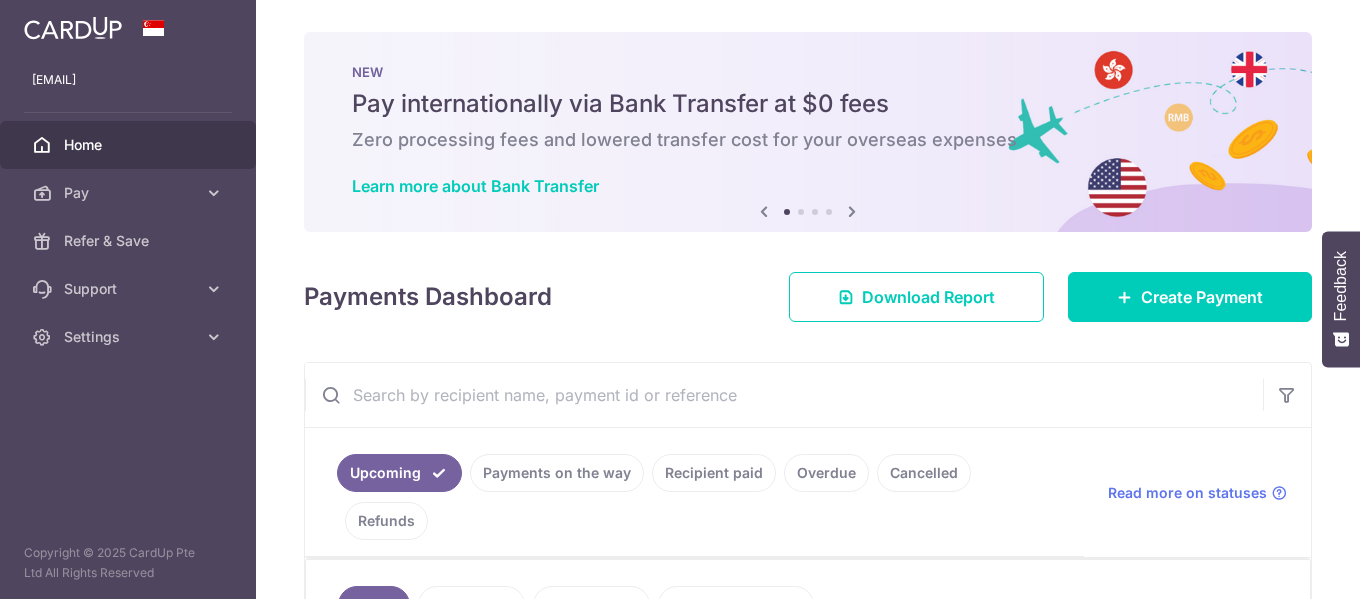 scroll, scrollTop: 0, scrollLeft: 0, axis: both 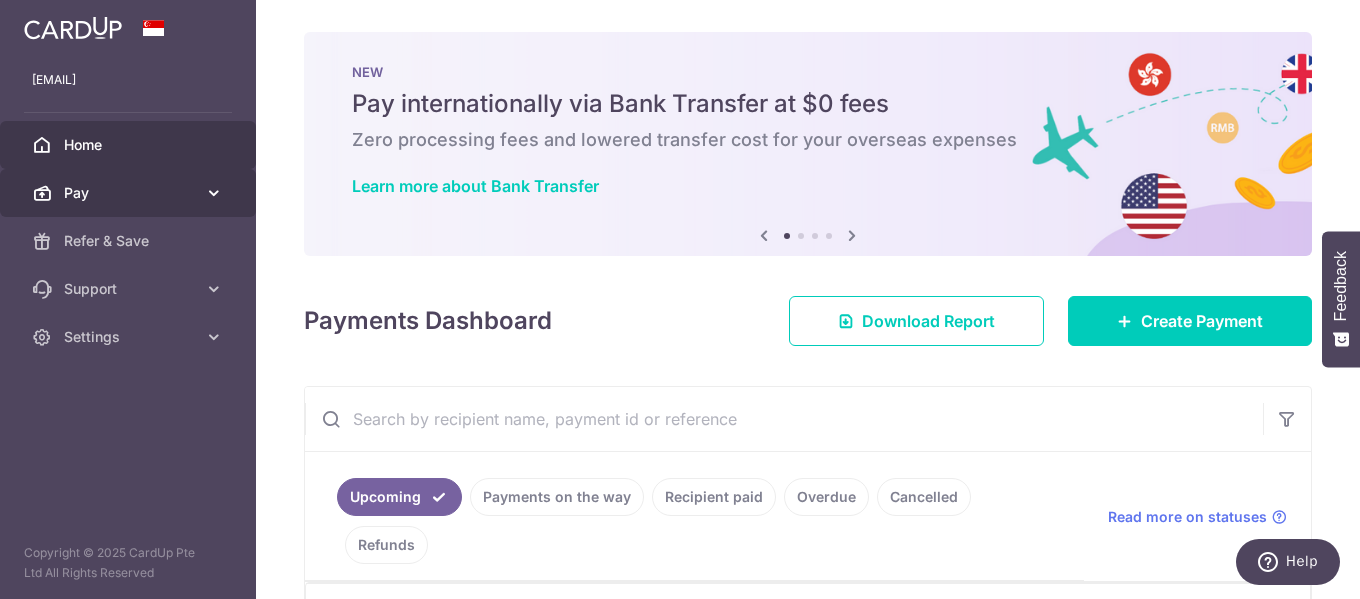 click on "Pay" at bounding box center [130, 193] 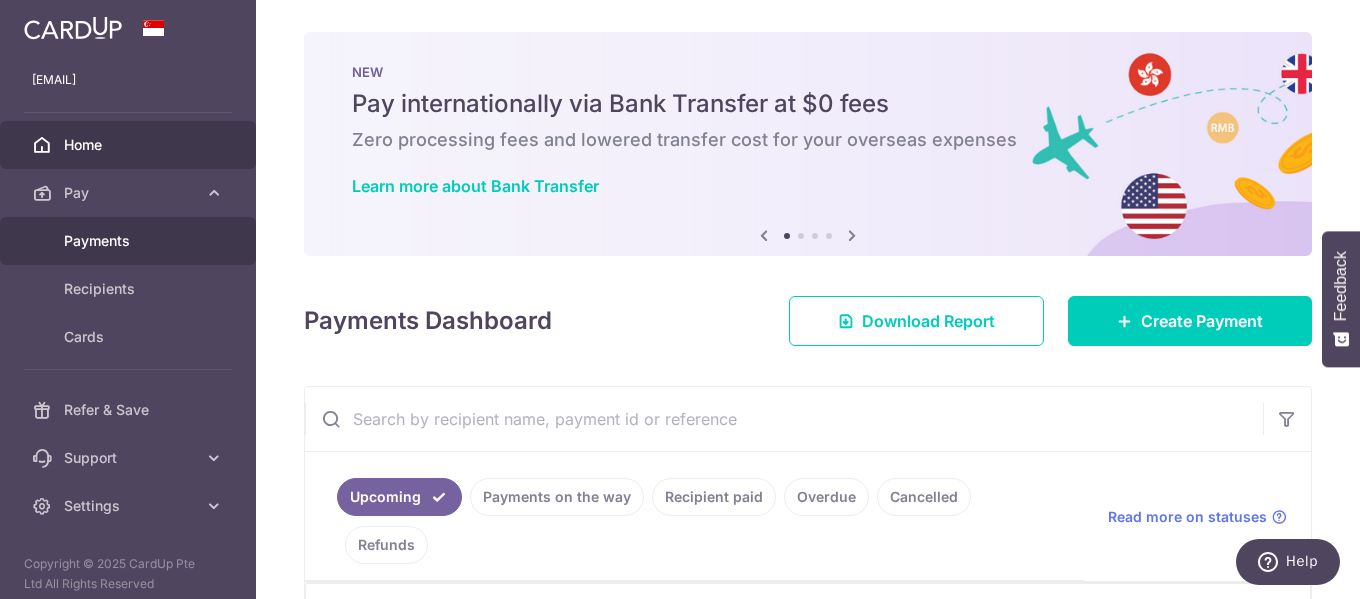 click on "Payments" at bounding box center [130, 241] 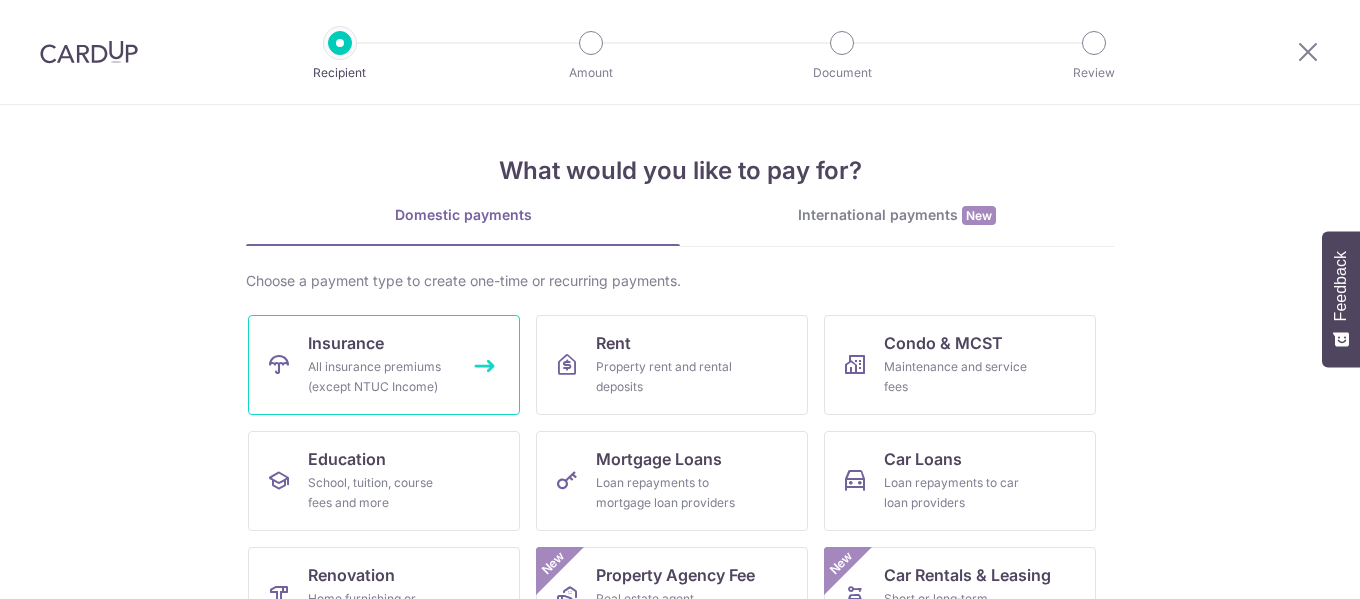 scroll, scrollTop: 0, scrollLeft: 0, axis: both 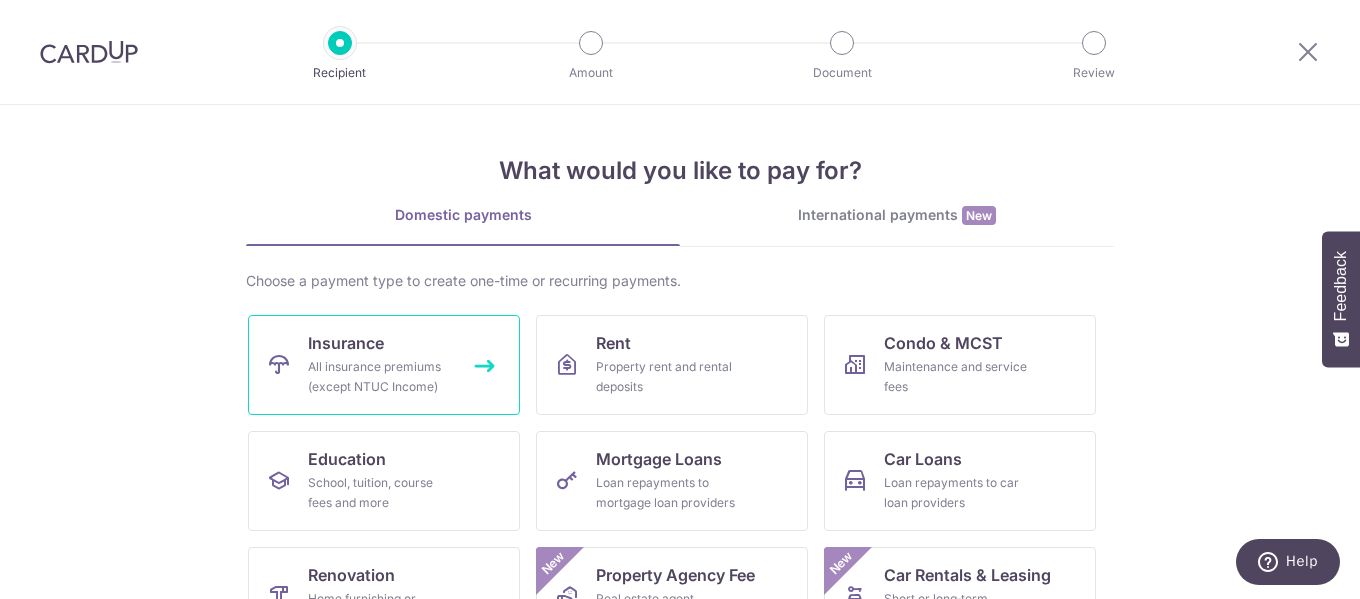 click on "Insurance" at bounding box center (346, 343) 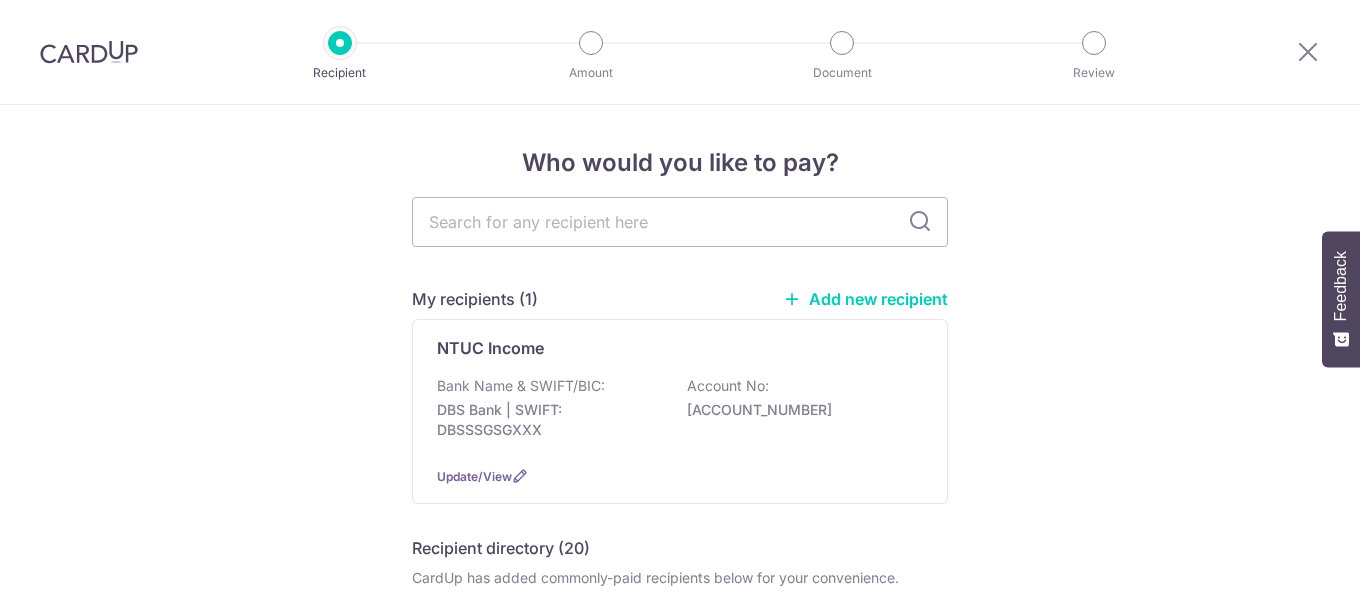 scroll, scrollTop: 0, scrollLeft: 0, axis: both 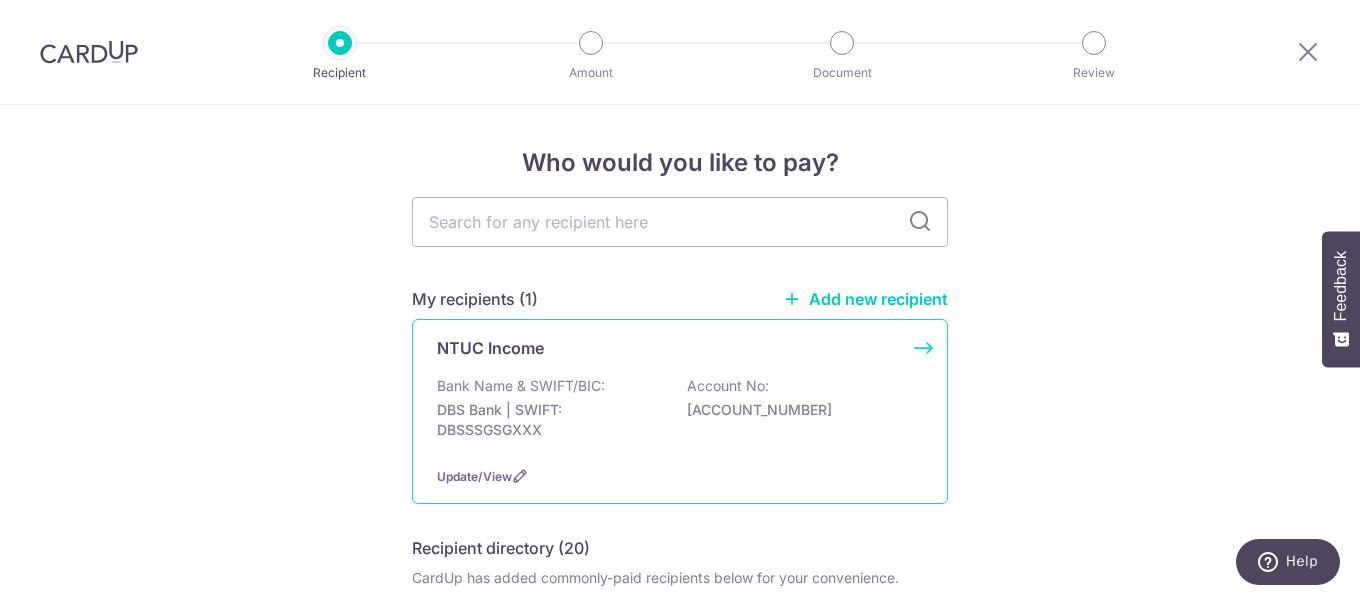 click on "NTUC Income
Bank Name & SWIFT/BIC:
DBS Bank | SWIFT: DBSSSGSGXXX
Account No:
2713002502
Update/View" at bounding box center [680, 411] 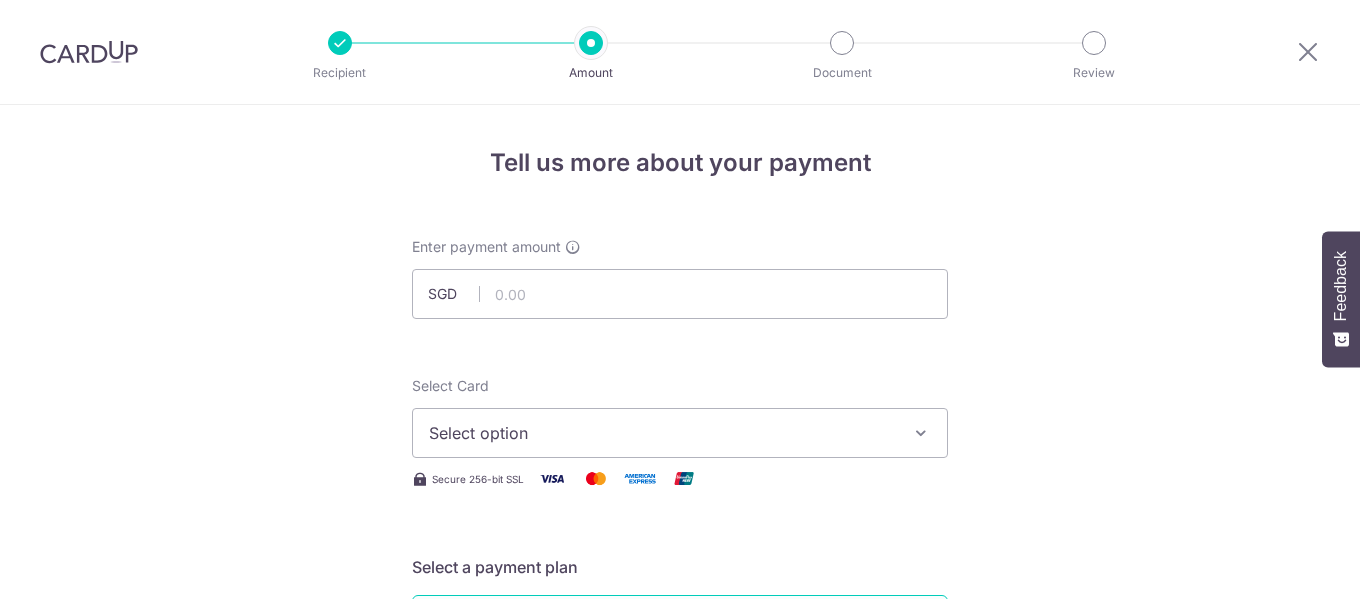 scroll, scrollTop: 0, scrollLeft: 0, axis: both 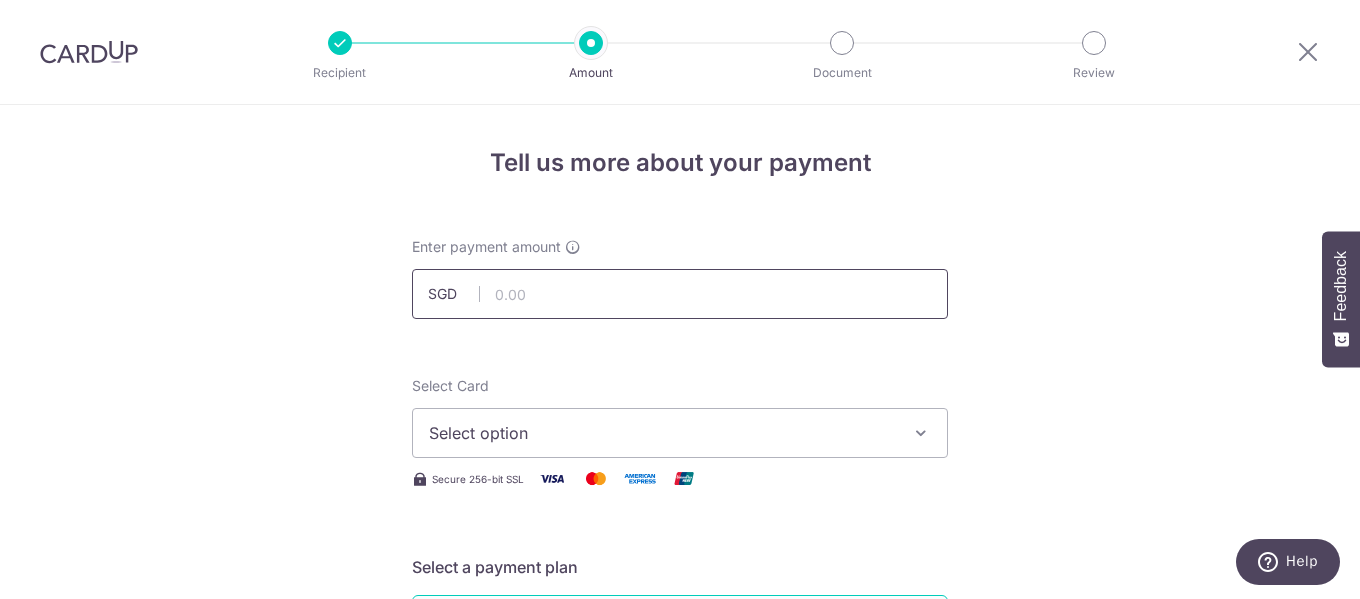 click at bounding box center (680, 294) 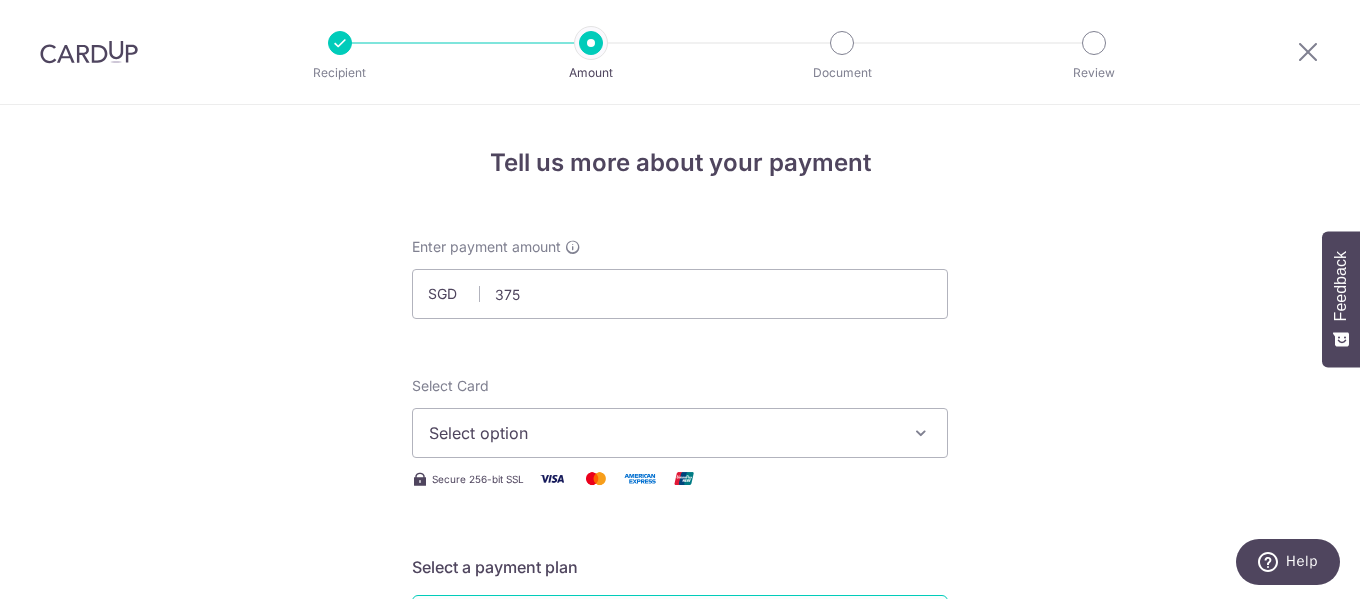 type on "375.00" 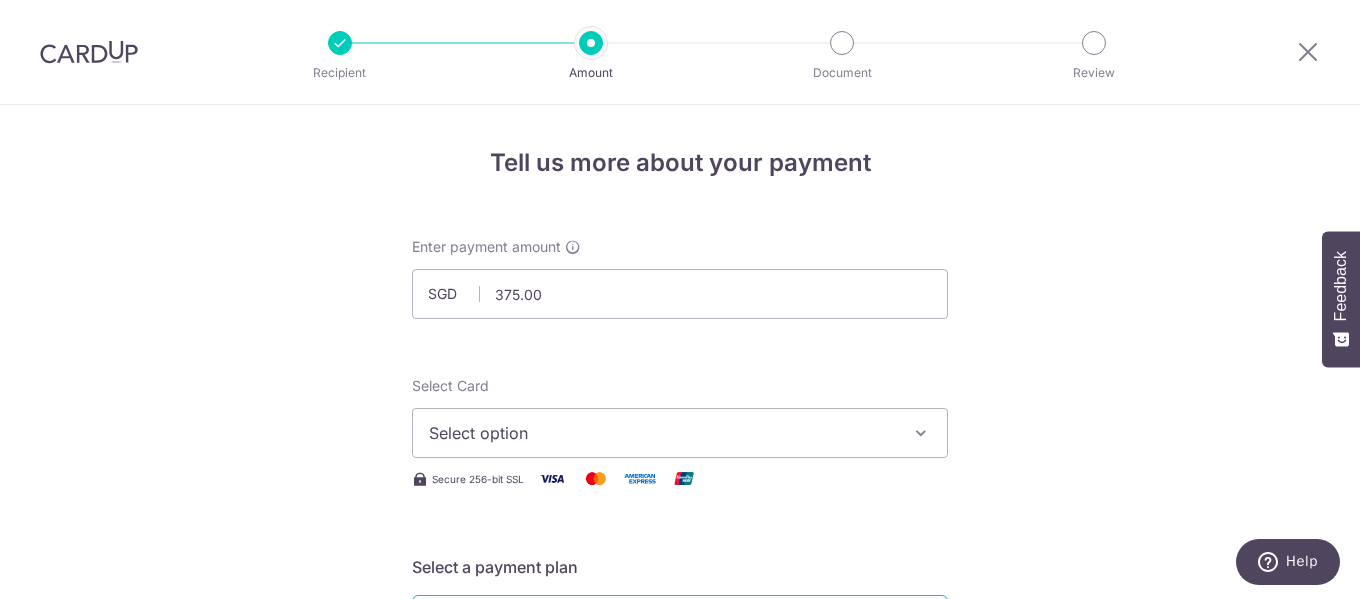 click on "Enter payment amount
SGD
375.00
375.00
Select Card
Select option
Add credit card
Your Cards
**** 3619
**** 3818
**** 3180
**** 4702
Secure 256-bit SSL
Text
New card details
Card
Aw" at bounding box center [680, 1028] 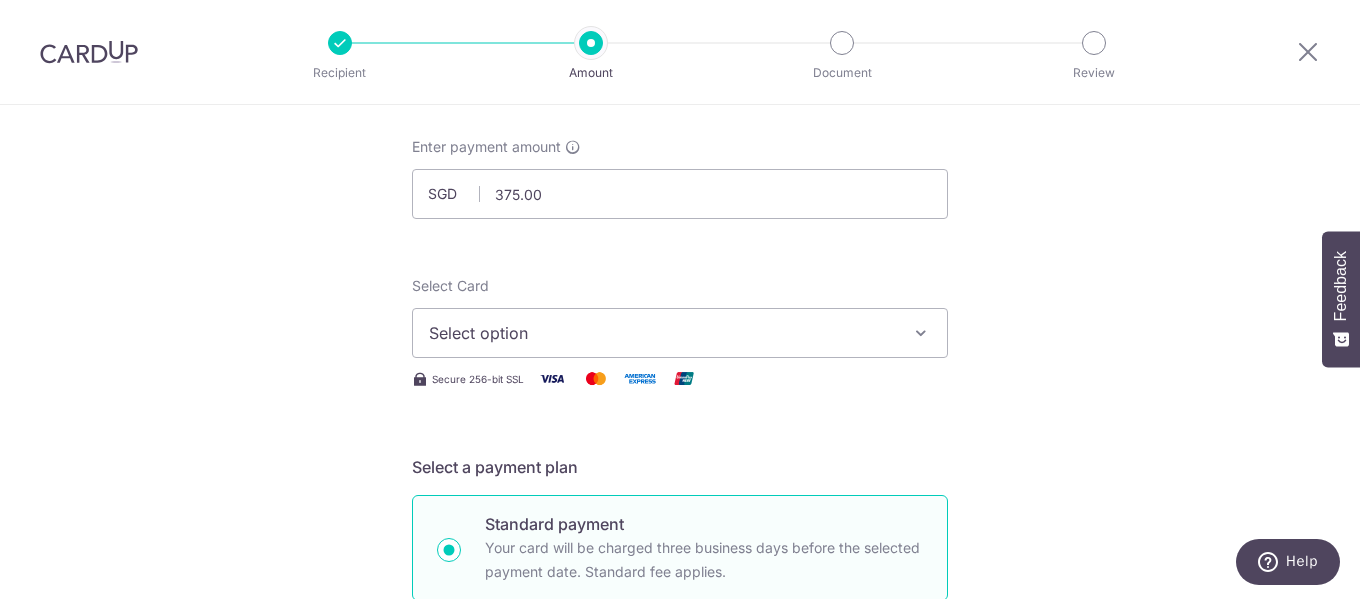 click on "Select option" at bounding box center (662, 333) 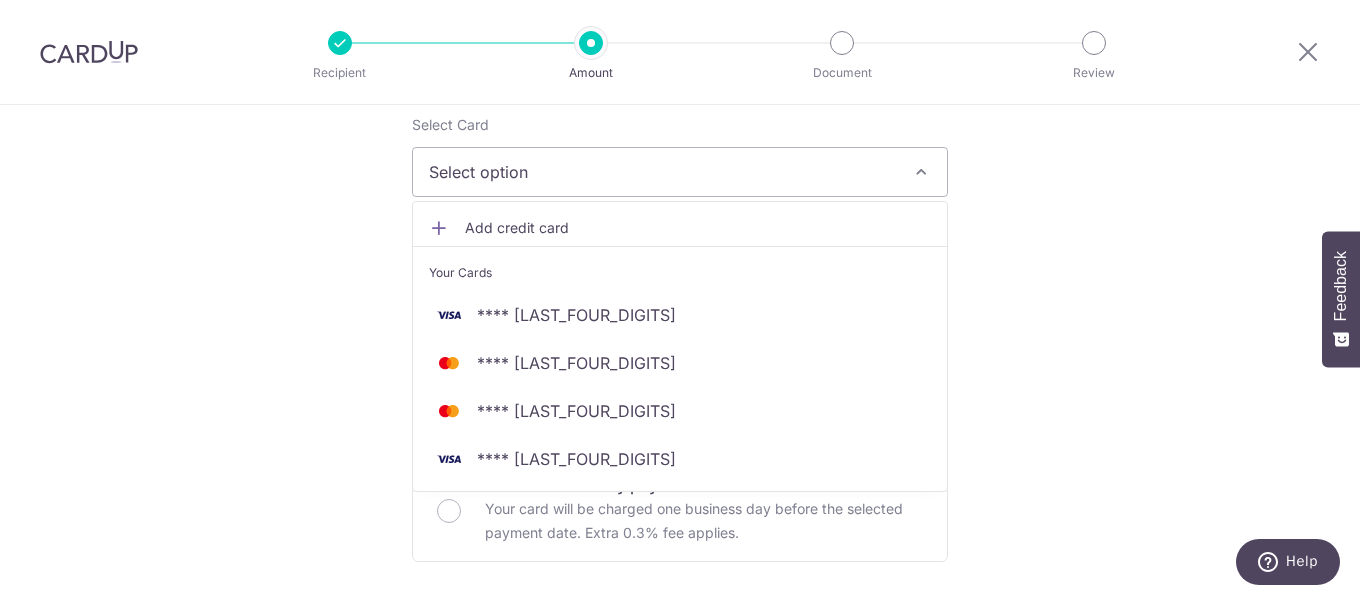 scroll, scrollTop: 300, scrollLeft: 0, axis: vertical 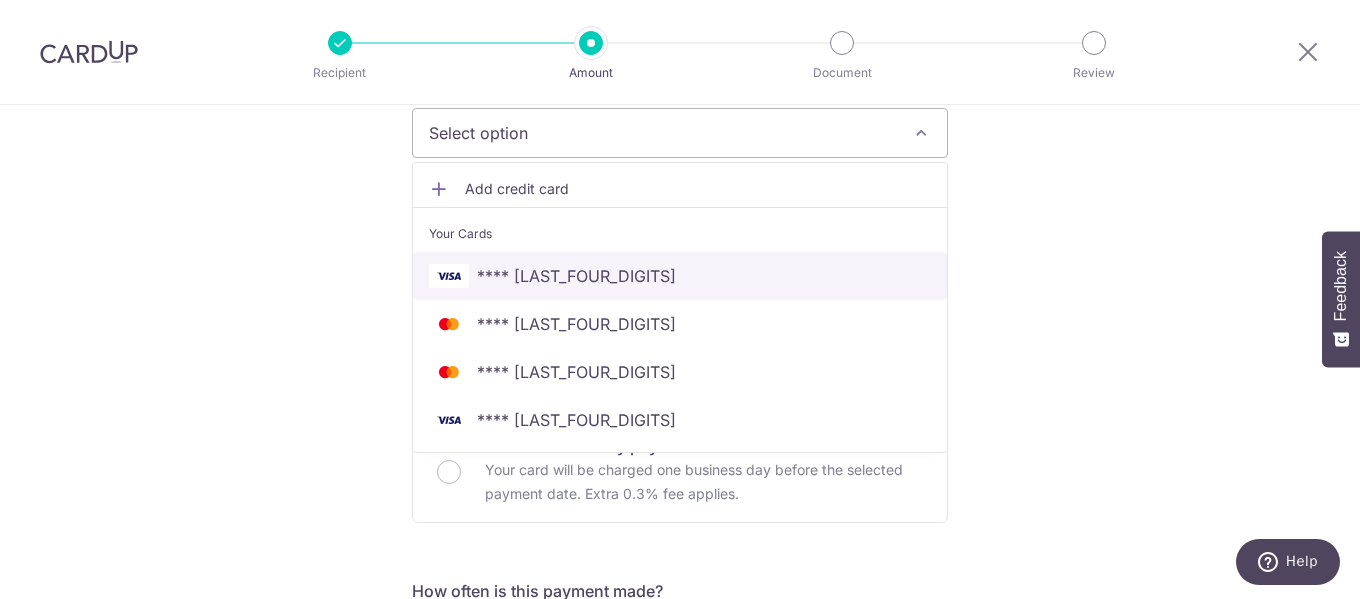 click on "**** [CC]" at bounding box center (680, 276) 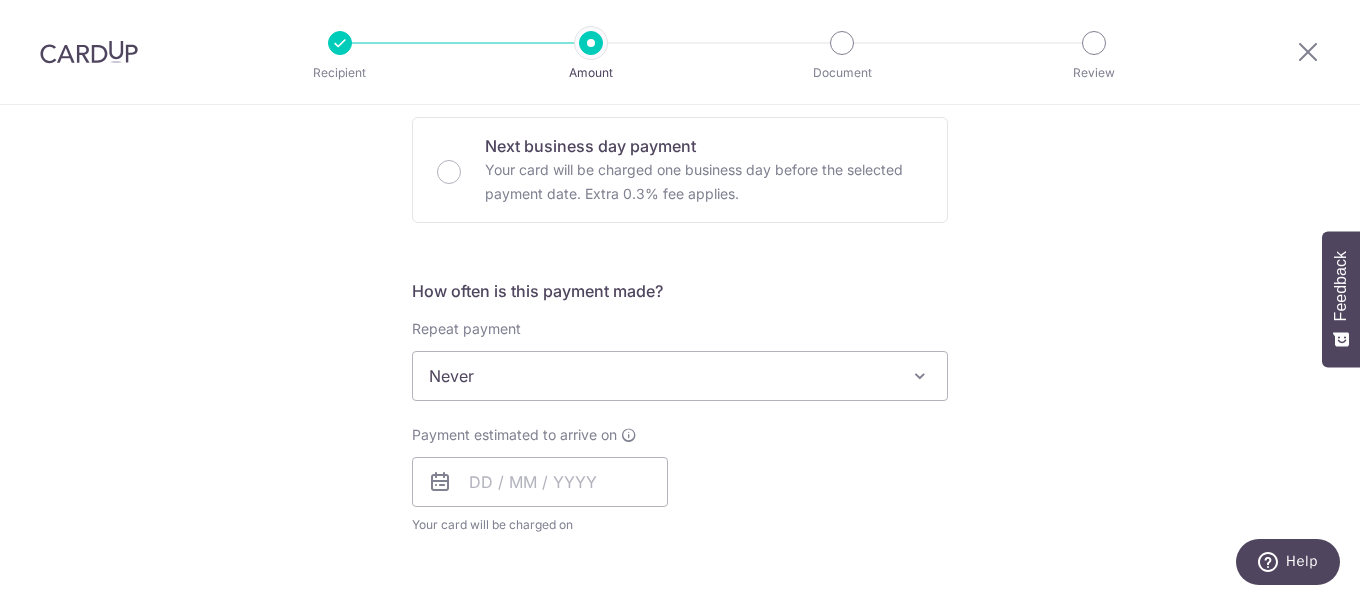 scroll, scrollTop: 700, scrollLeft: 0, axis: vertical 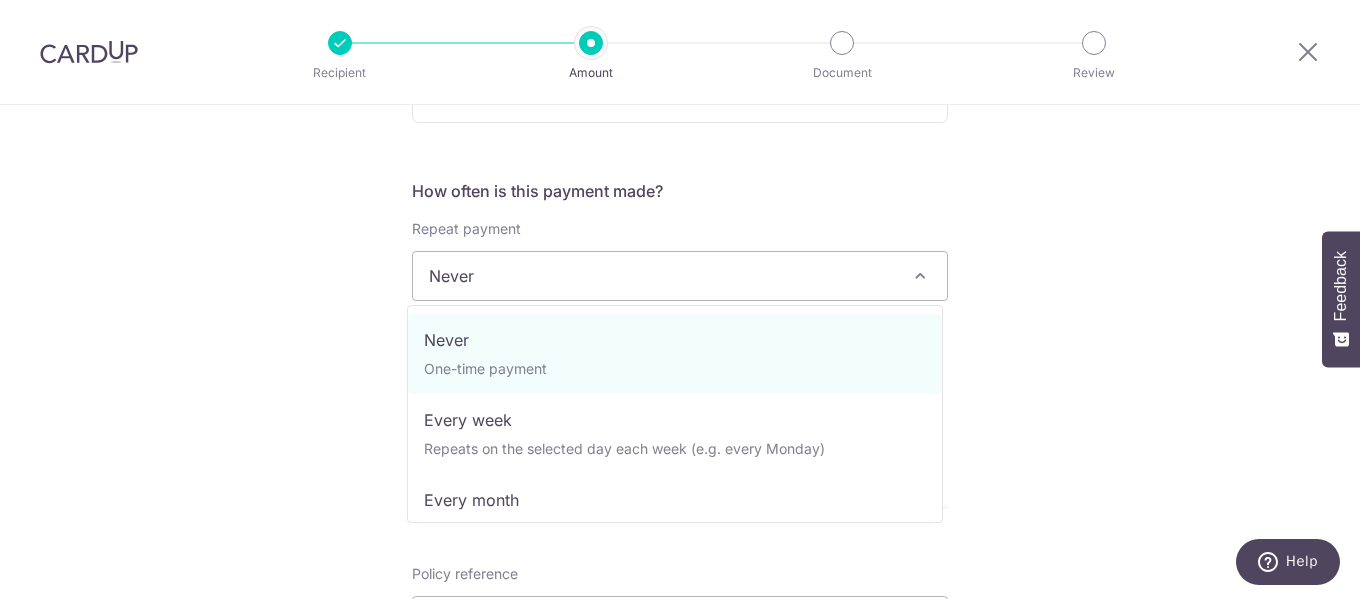 click on "Never" at bounding box center (680, 276) 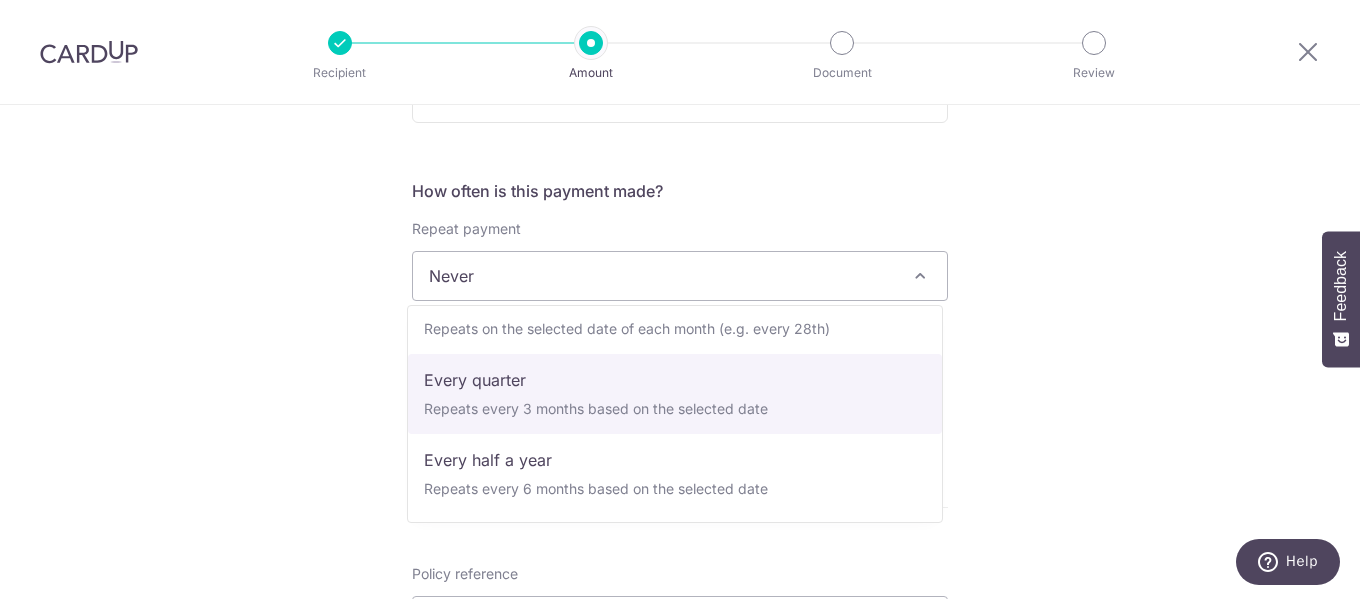 scroll, scrollTop: 280, scrollLeft: 0, axis: vertical 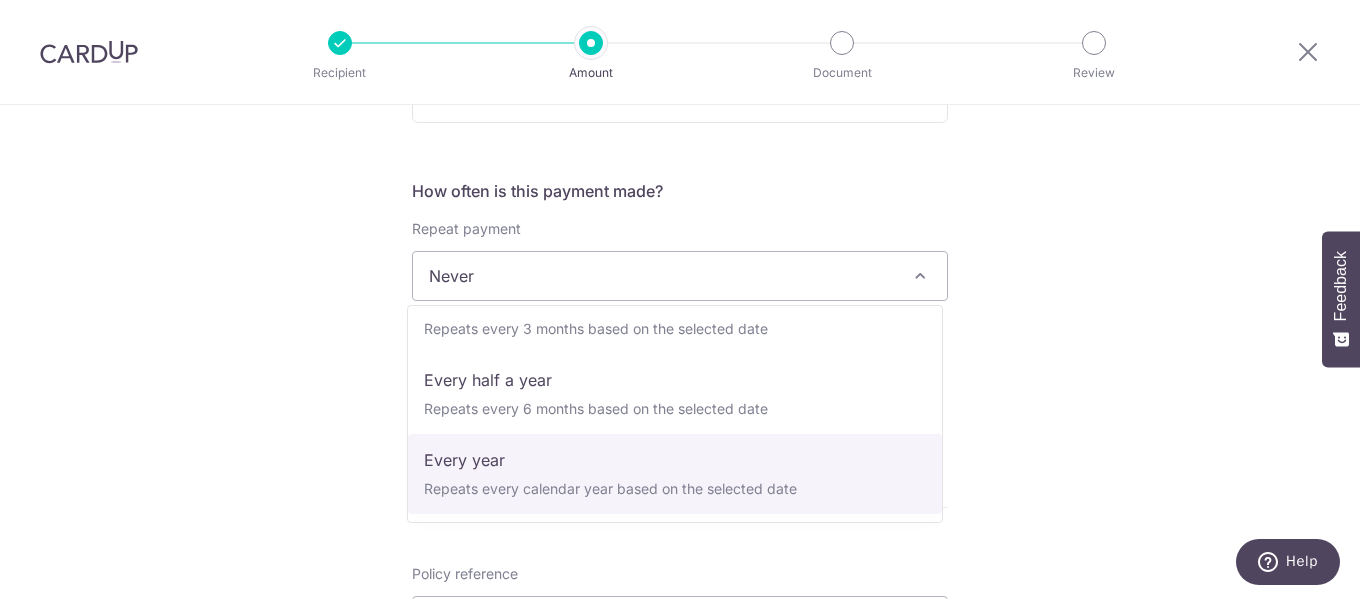 select on "6" 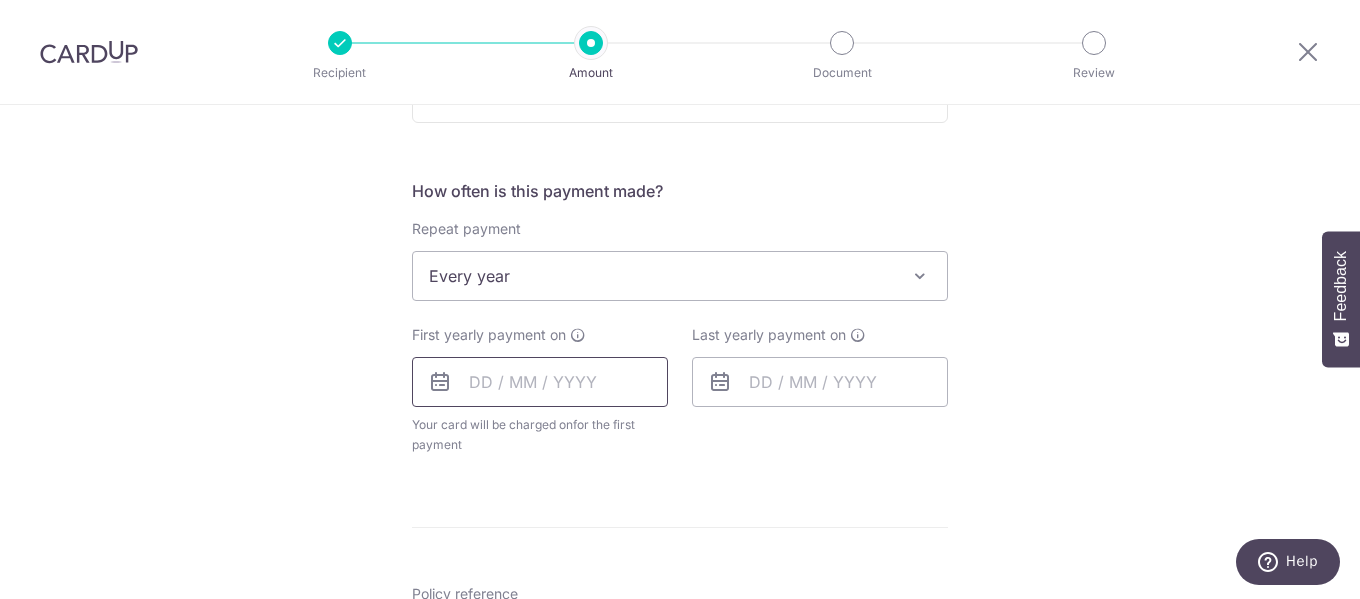 click at bounding box center (540, 382) 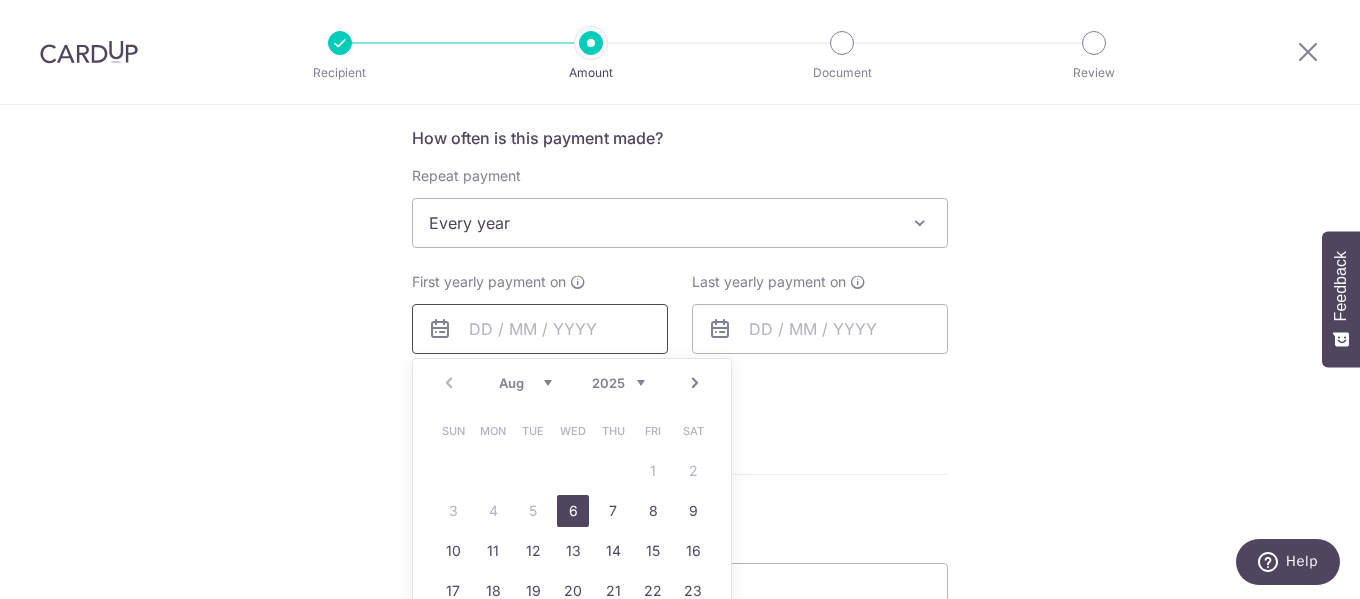 scroll, scrollTop: 800, scrollLeft: 0, axis: vertical 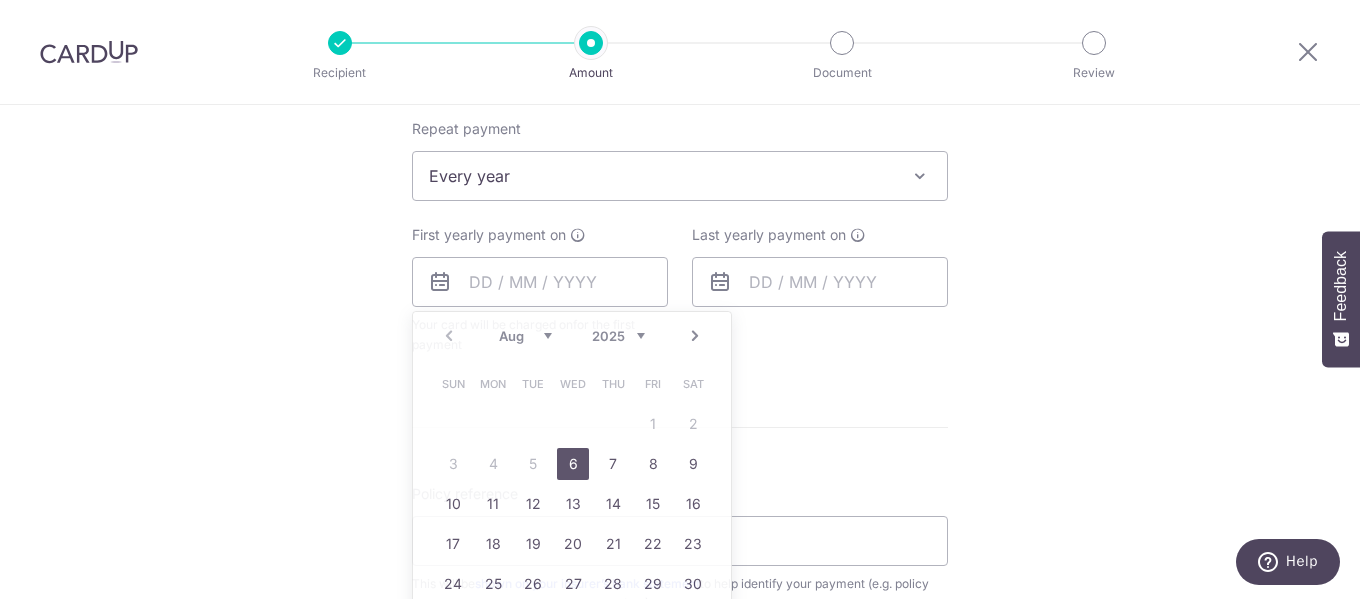 click on "Tell us more about your payment
Enter payment amount
SGD
375.00
375.00
Select Card
**** 3619
Add credit card
Your Cards
**** 3619
**** 3818
**** 3180
**** 4702
Secure 256-bit SSL
Text
New card details
Card" at bounding box center [680, 219] 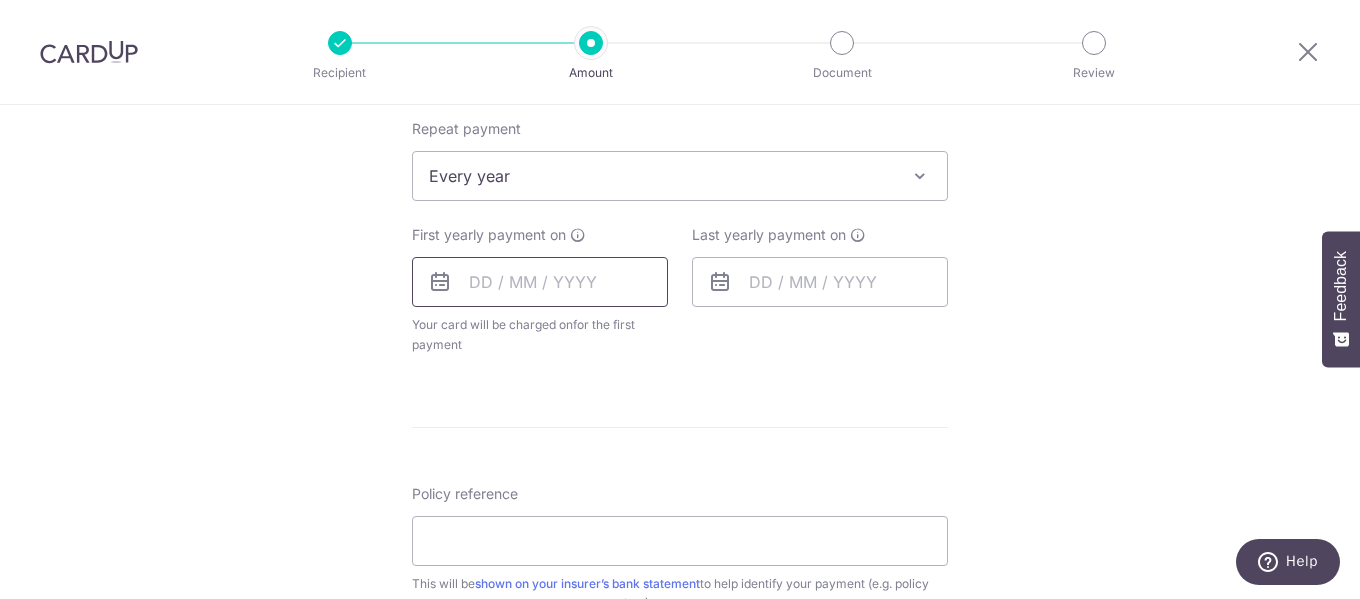 click at bounding box center [540, 282] 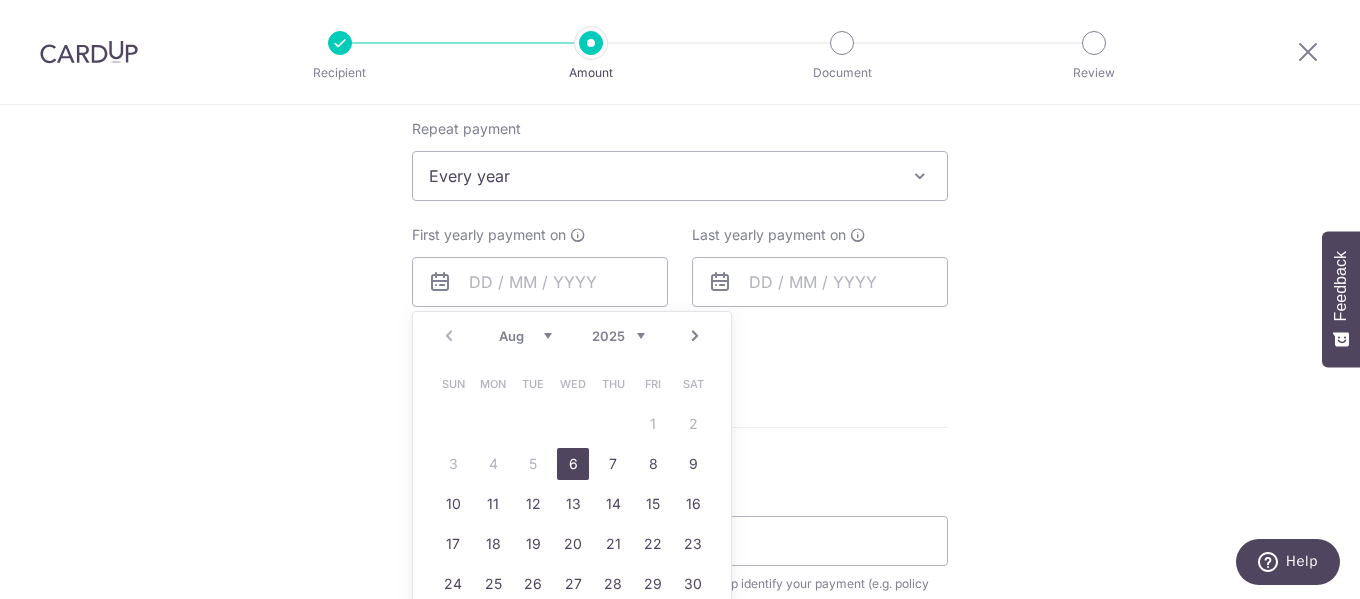 click on "Next" at bounding box center [695, 336] 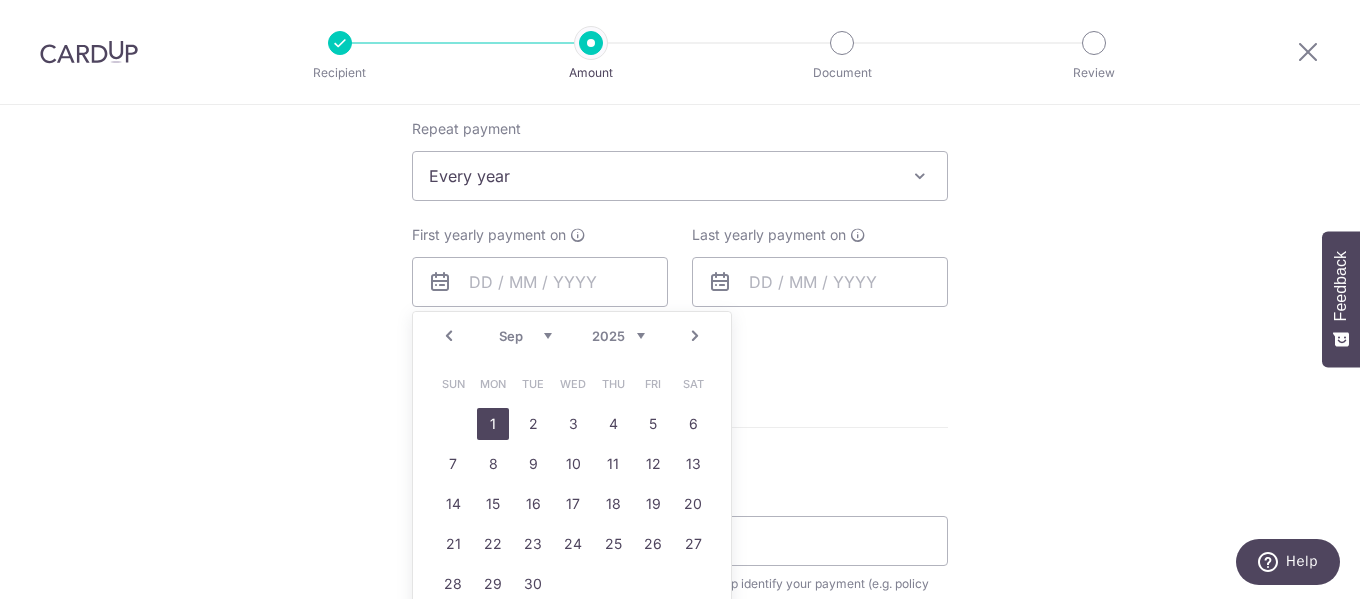 click on "1" at bounding box center (493, 424) 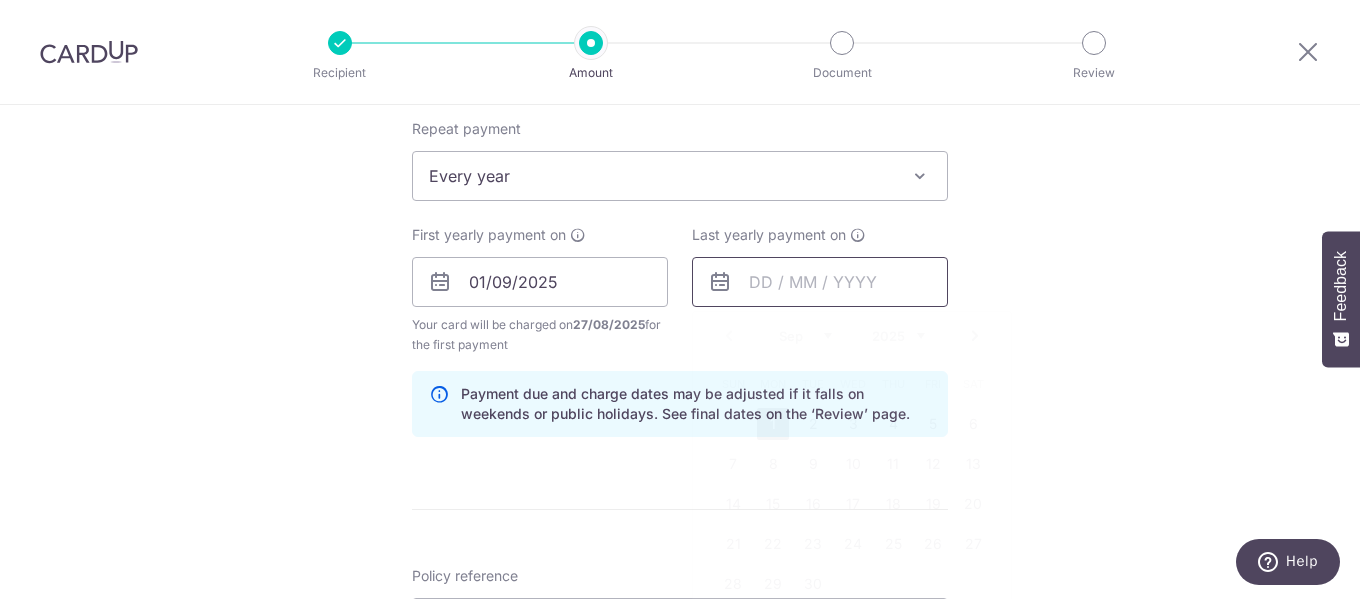 click at bounding box center [820, 282] 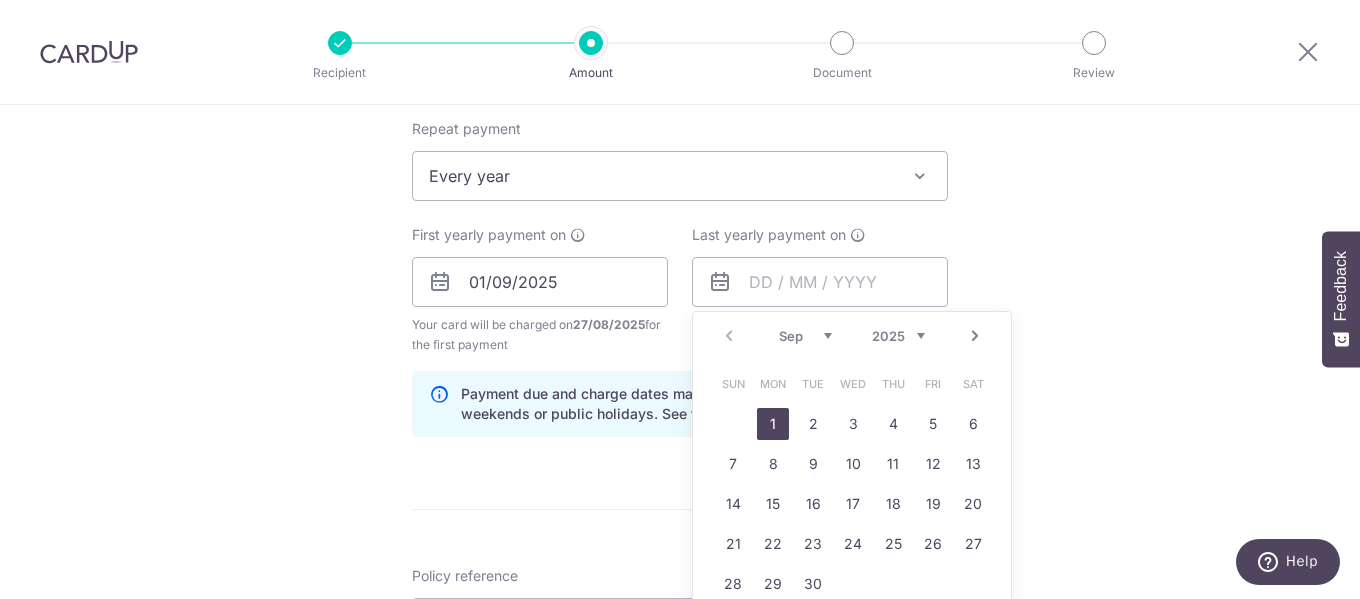 click on "2025 2026 2027 2028 2029 2030 2031 2032 2033 2034 2035" at bounding box center [898, 336] 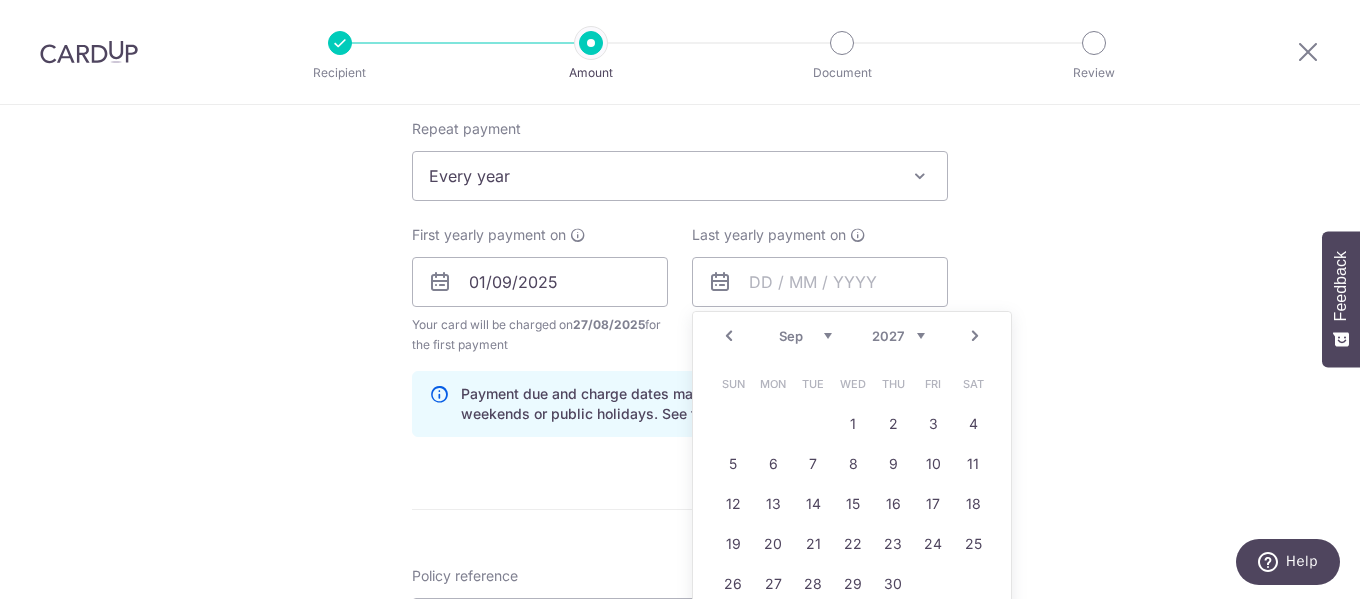 click on "2025 2026 2027 2028 2029 2030 2031 2032 2033 2034 2035" at bounding box center [898, 336] 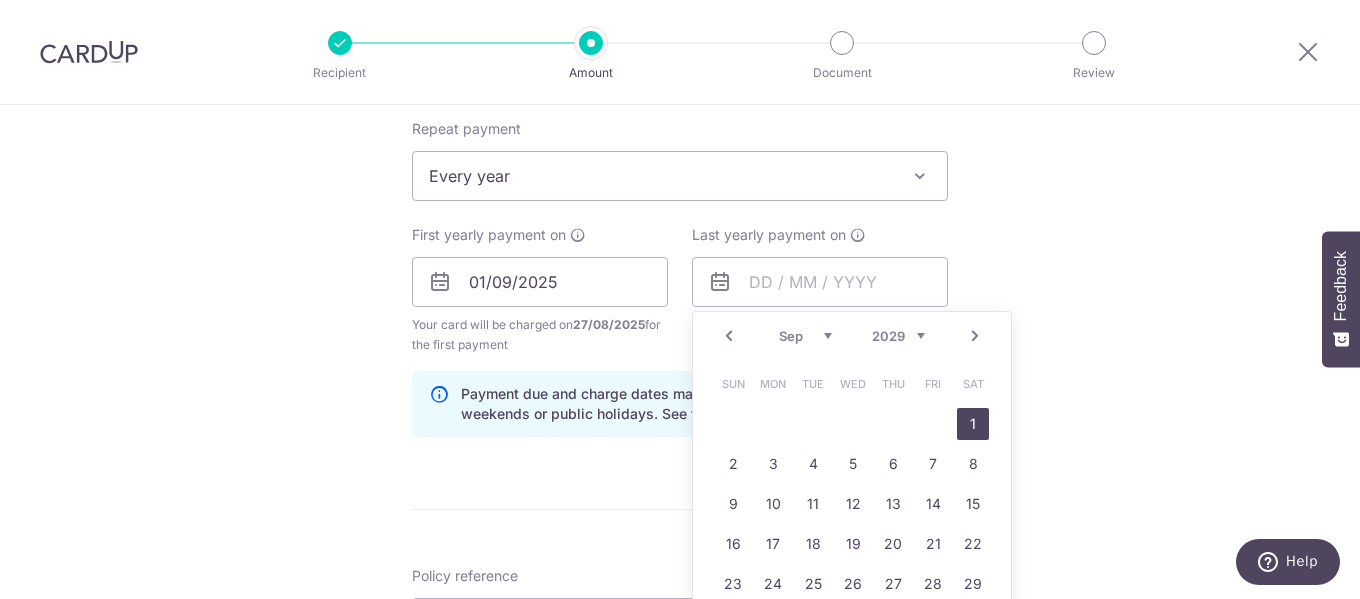 click on "1" at bounding box center (973, 424) 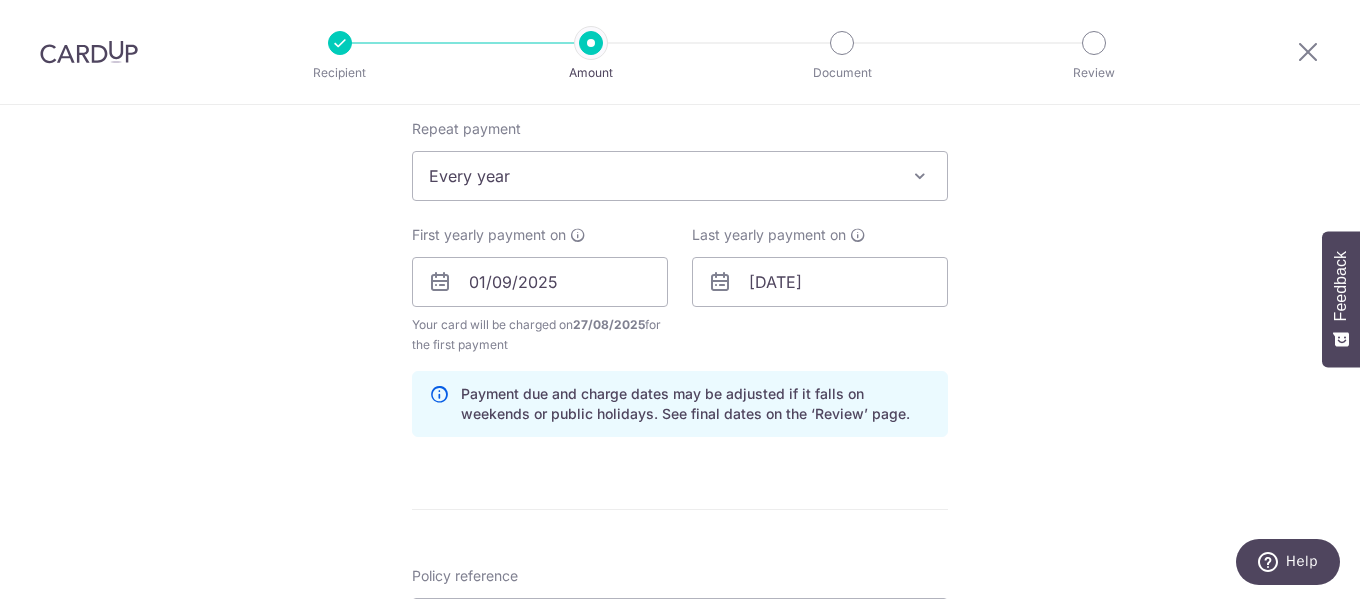 click on "Tell us more about your payment
Enter payment amount
SGD
375.00
375.00
Select Card
**** 3619
Add credit card
Your Cards
**** 3619
**** 3818
**** 3180
**** 4702
Secure 256-bit SSL
Text
New card details
Card" at bounding box center [680, 260] 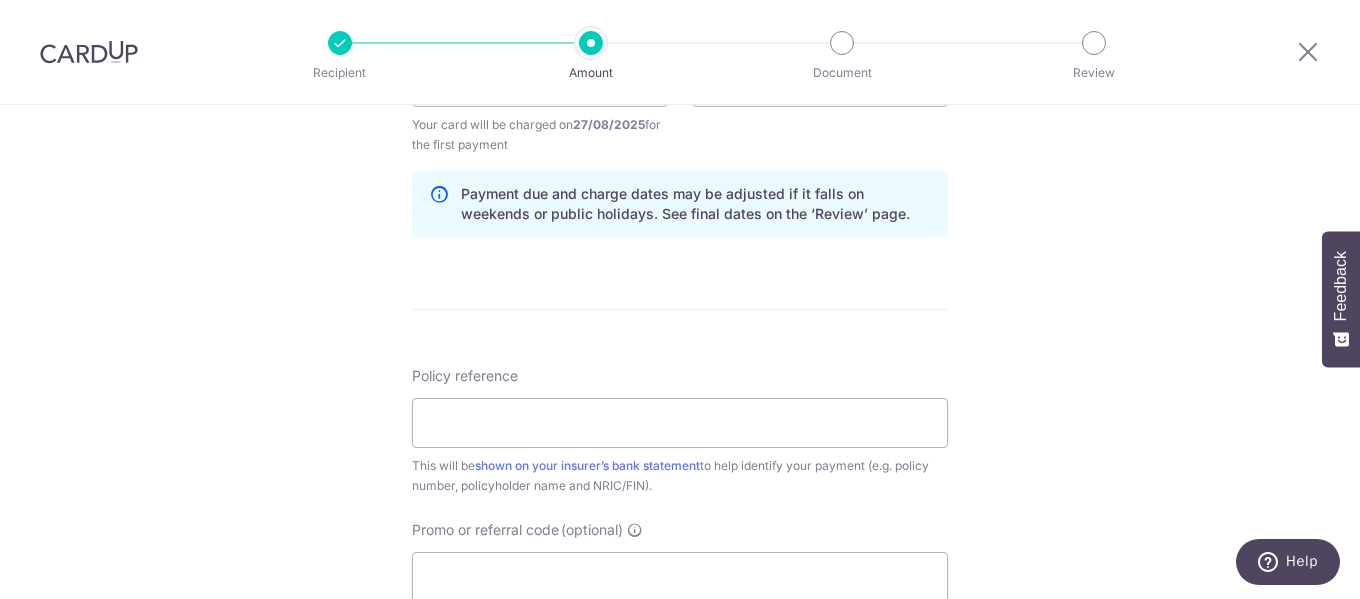 scroll, scrollTop: 1100, scrollLeft: 0, axis: vertical 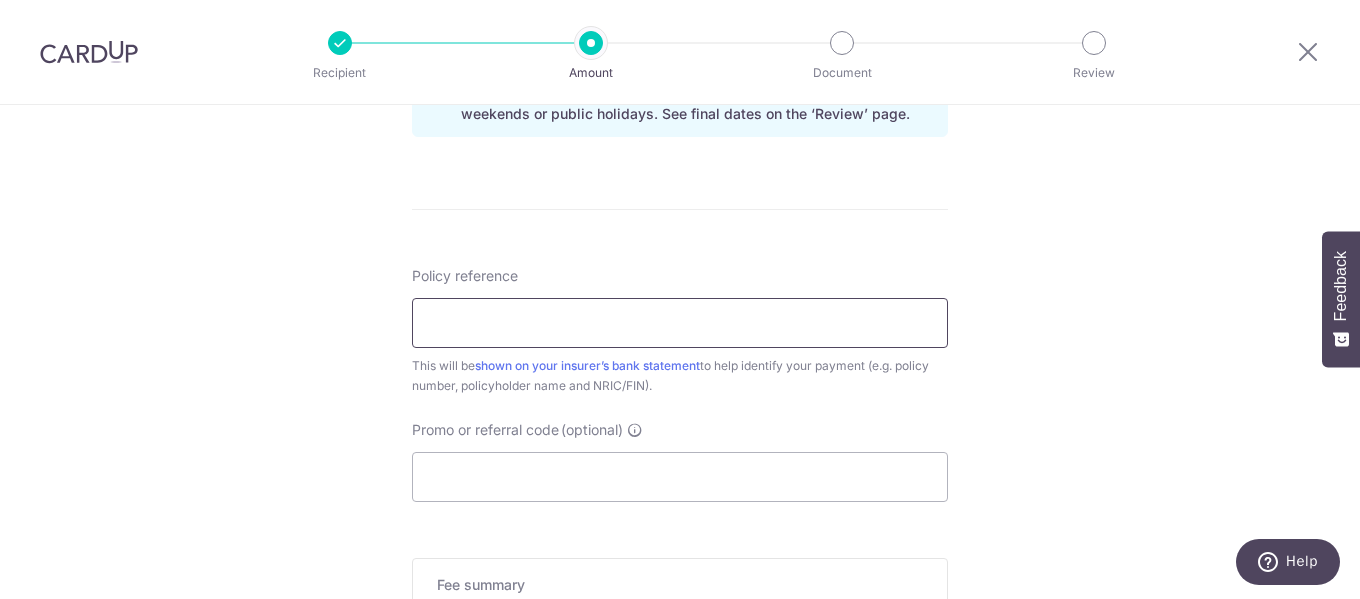 click on "Policy reference" at bounding box center [680, 323] 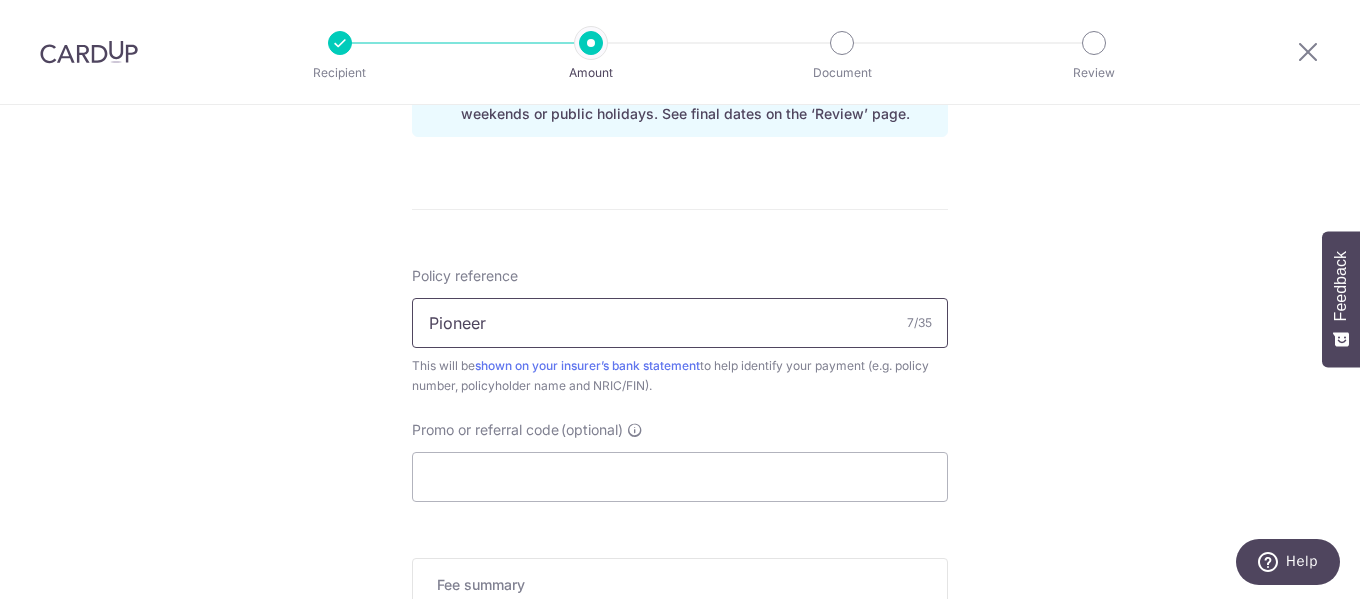 type on "Pioneer" 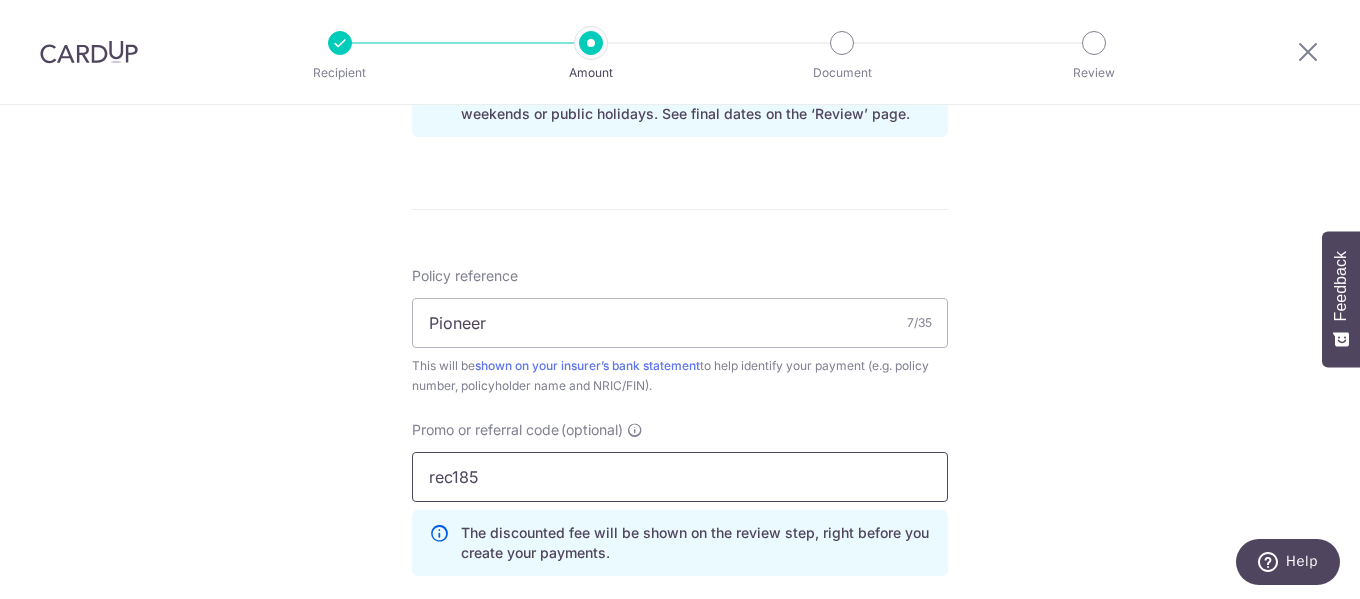 type on "rec185" 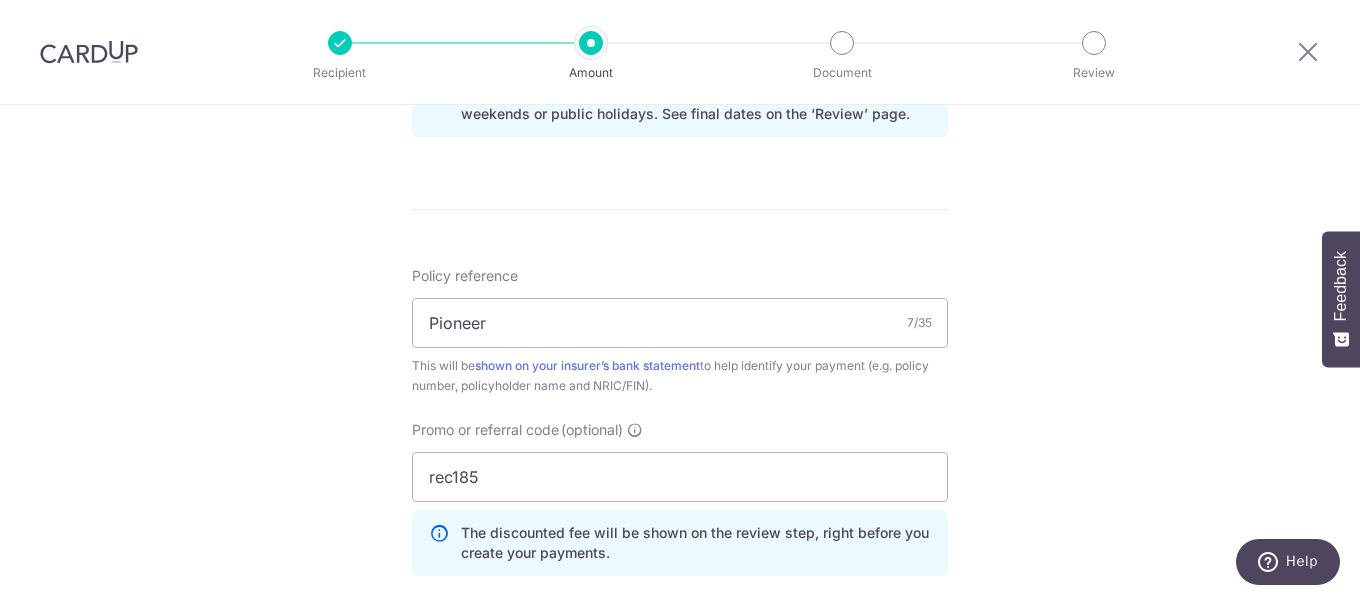 click on "Tell us more about your payment
Enter payment amount
SGD
375.00
375.00
Select Card
**** 3619
Add credit card
Your Cards
**** 3619
**** 3818
**** 3180
**** 4702
Secure 256-bit SSL
Text
New card details
Card" at bounding box center [680, 5] 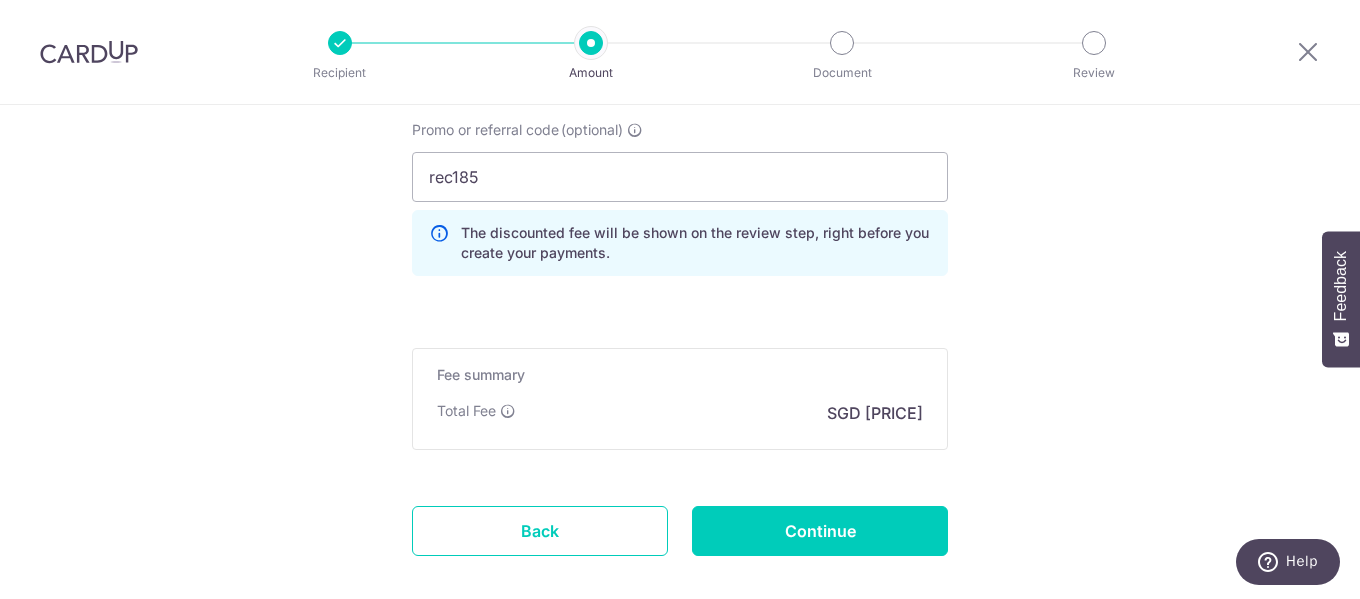 scroll, scrollTop: 1500, scrollLeft: 0, axis: vertical 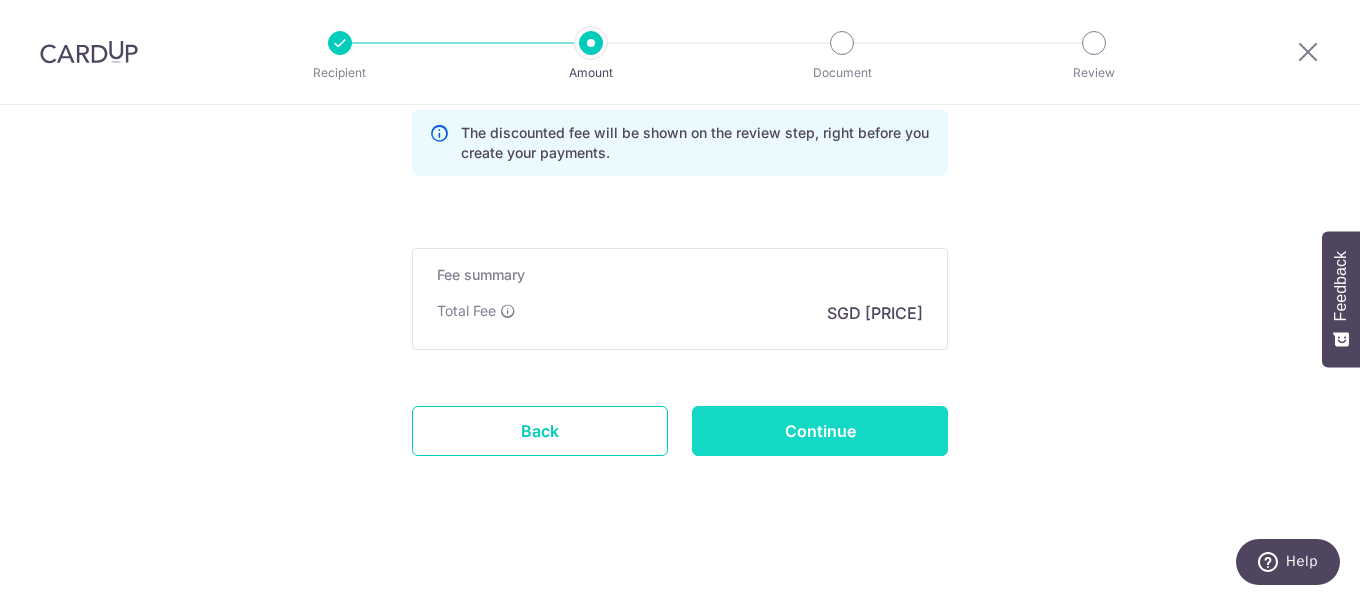 click on "Continue" at bounding box center [820, 431] 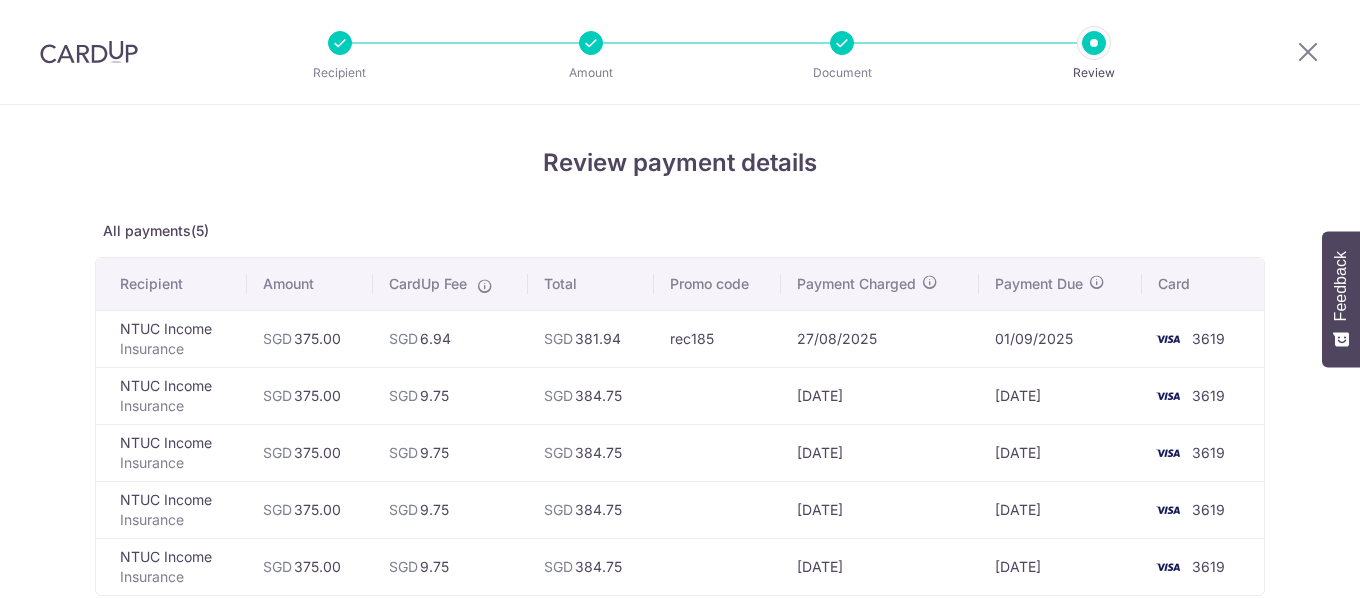 scroll, scrollTop: 0, scrollLeft: 0, axis: both 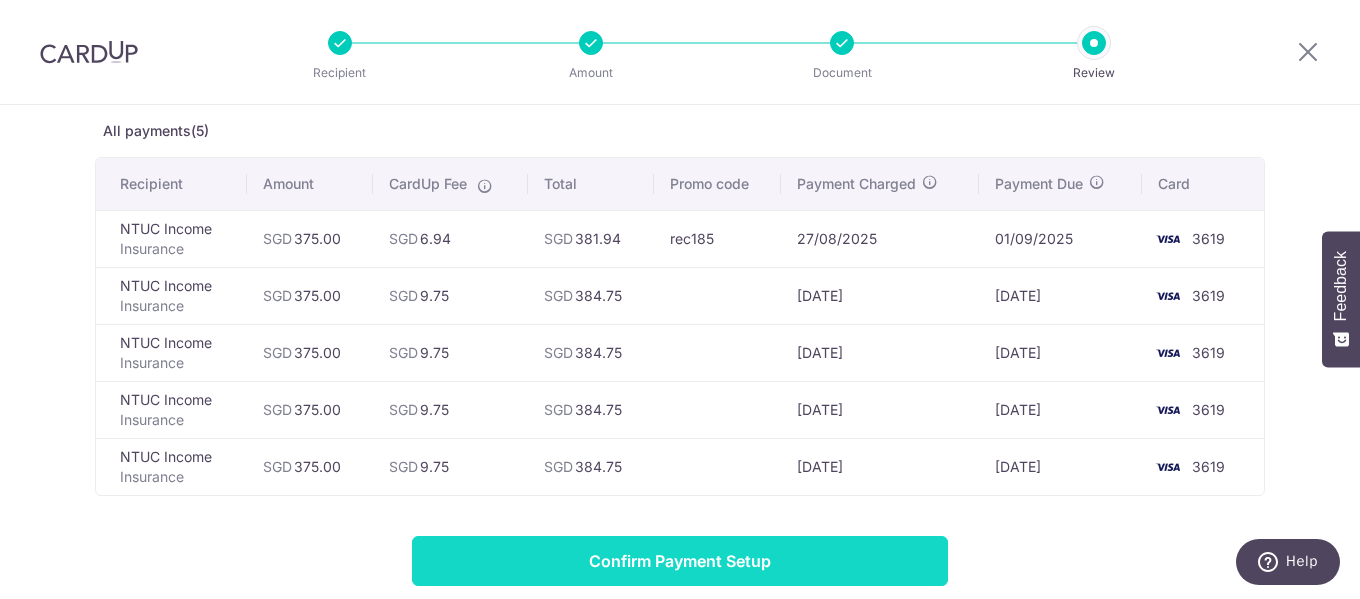 click on "Confirm Payment Setup" at bounding box center (680, 561) 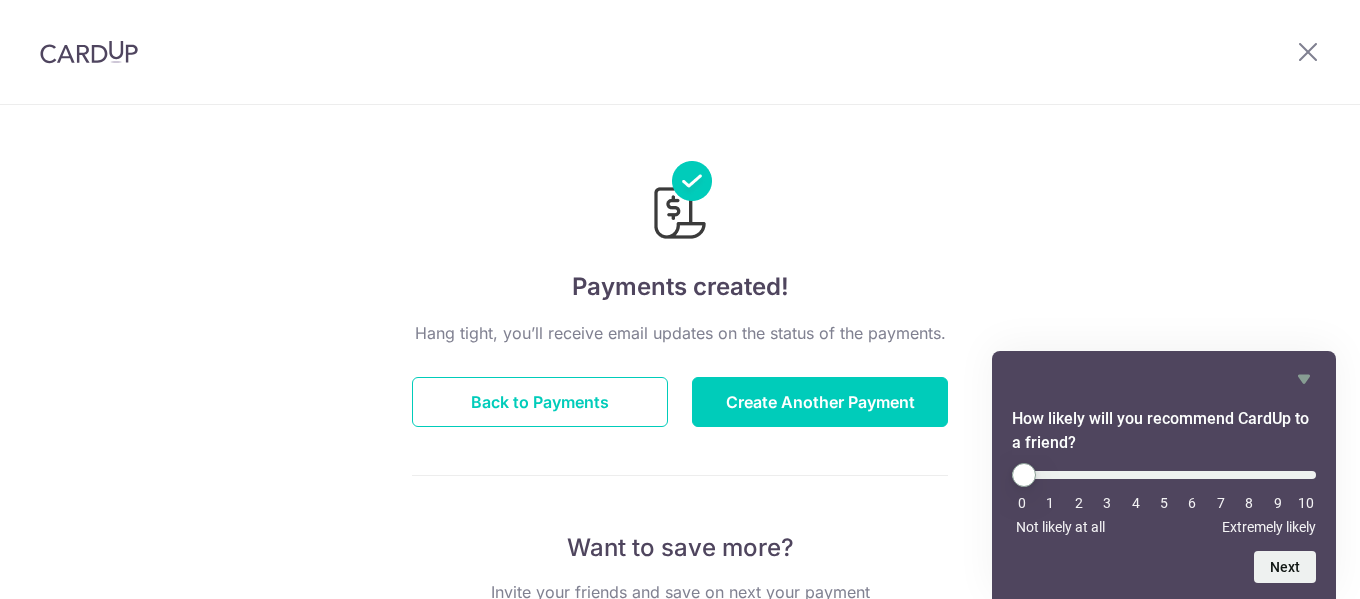scroll, scrollTop: 0, scrollLeft: 0, axis: both 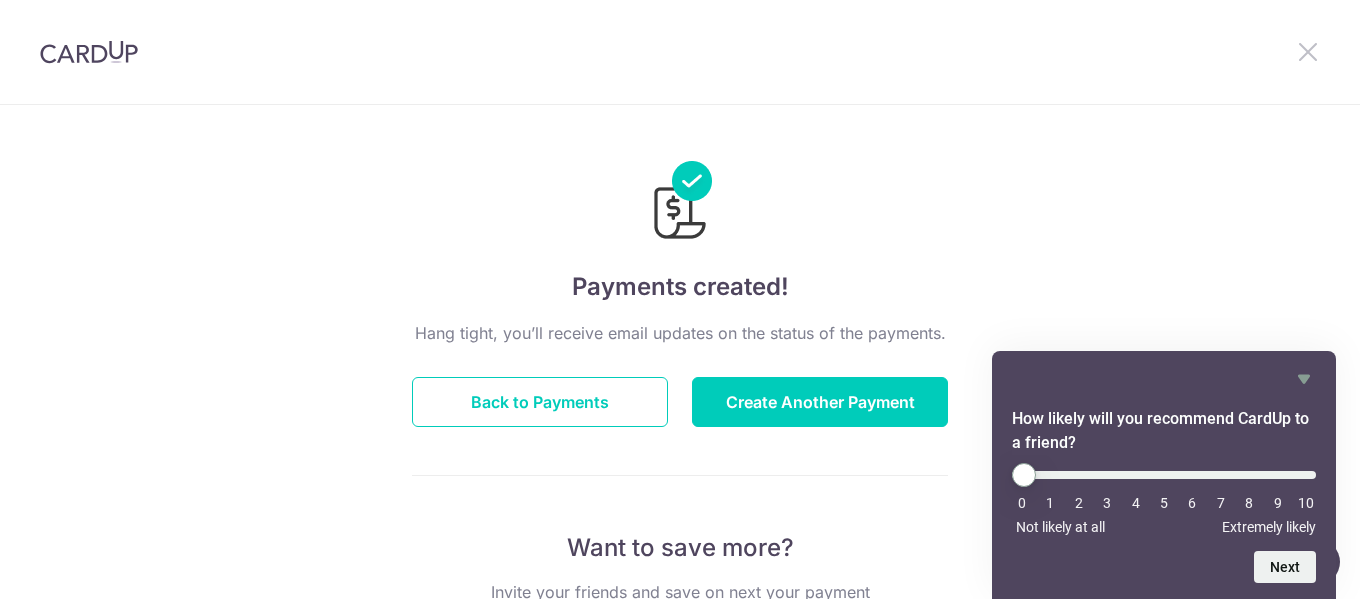 click at bounding box center (1308, 51) 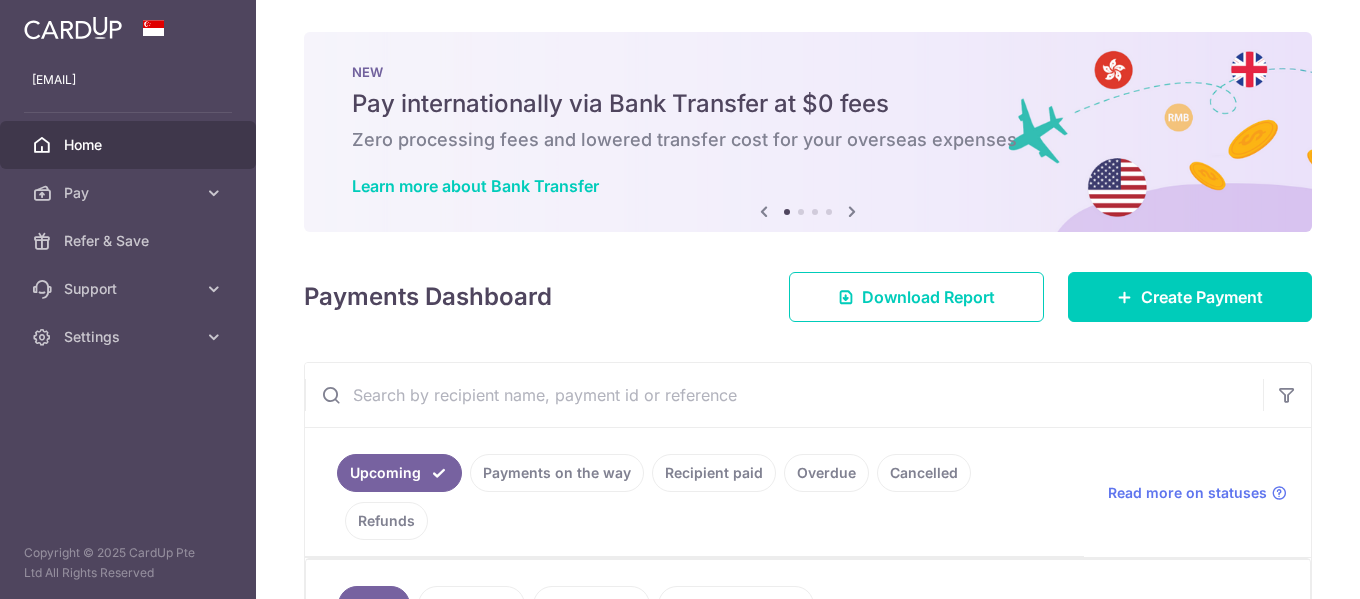 scroll, scrollTop: 0, scrollLeft: 0, axis: both 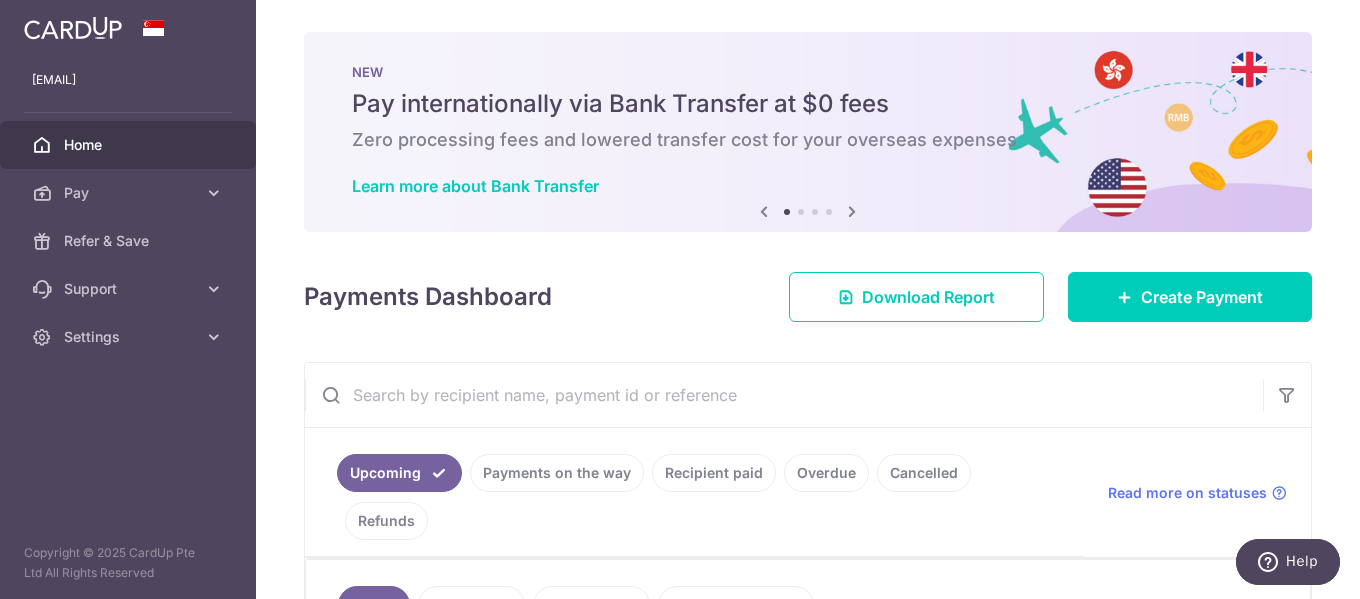 click on "Home" at bounding box center (130, 145) 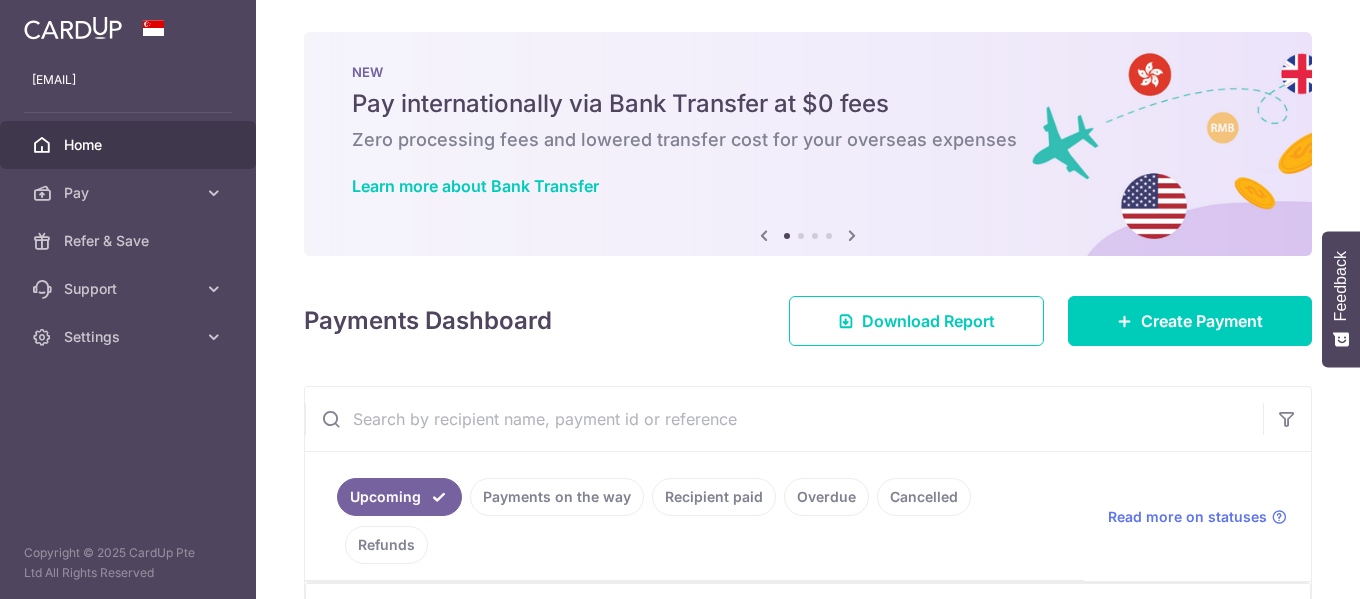 scroll, scrollTop: 0, scrollLeft: 0, axis: both 